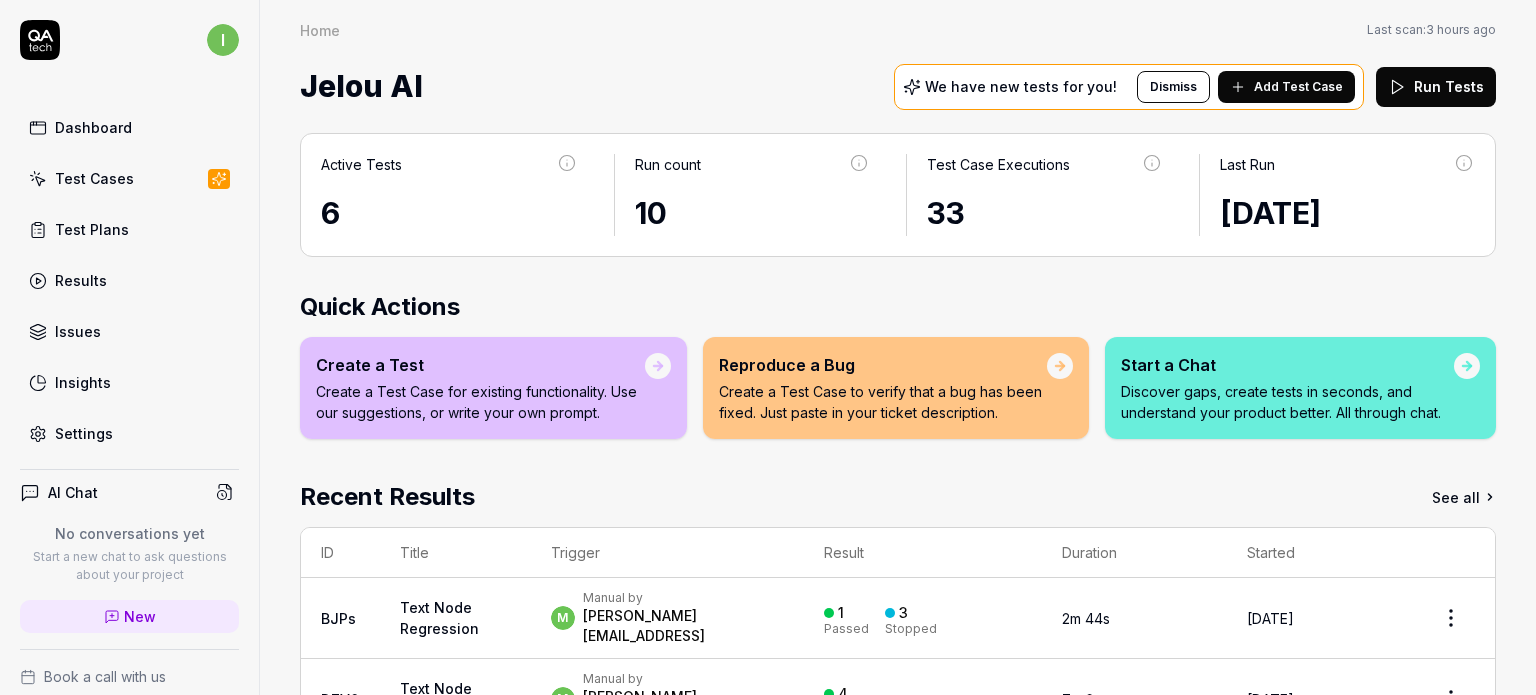 scroll, scrollTop: 0, scrollLeft: 0, axis: both 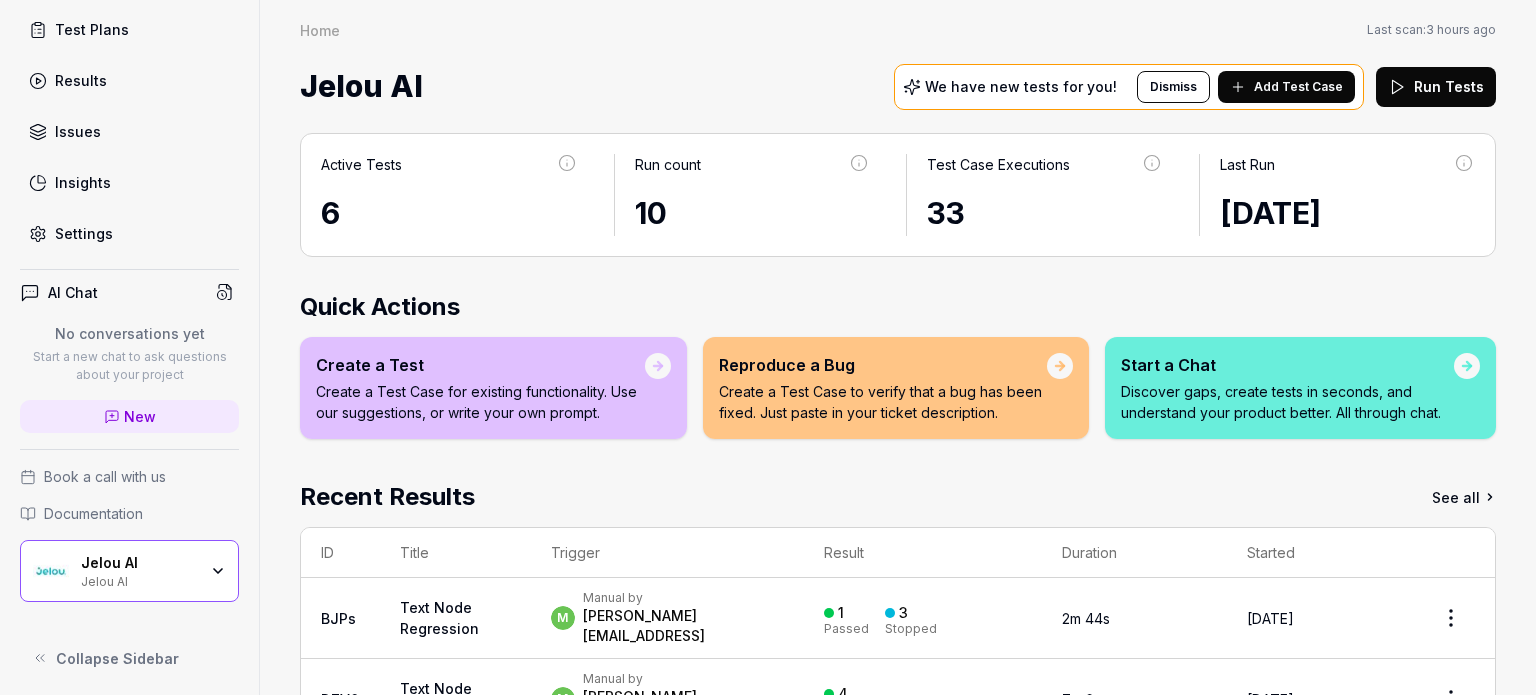 click on "Collapse Sidebar" at bounding box center (117, 658) 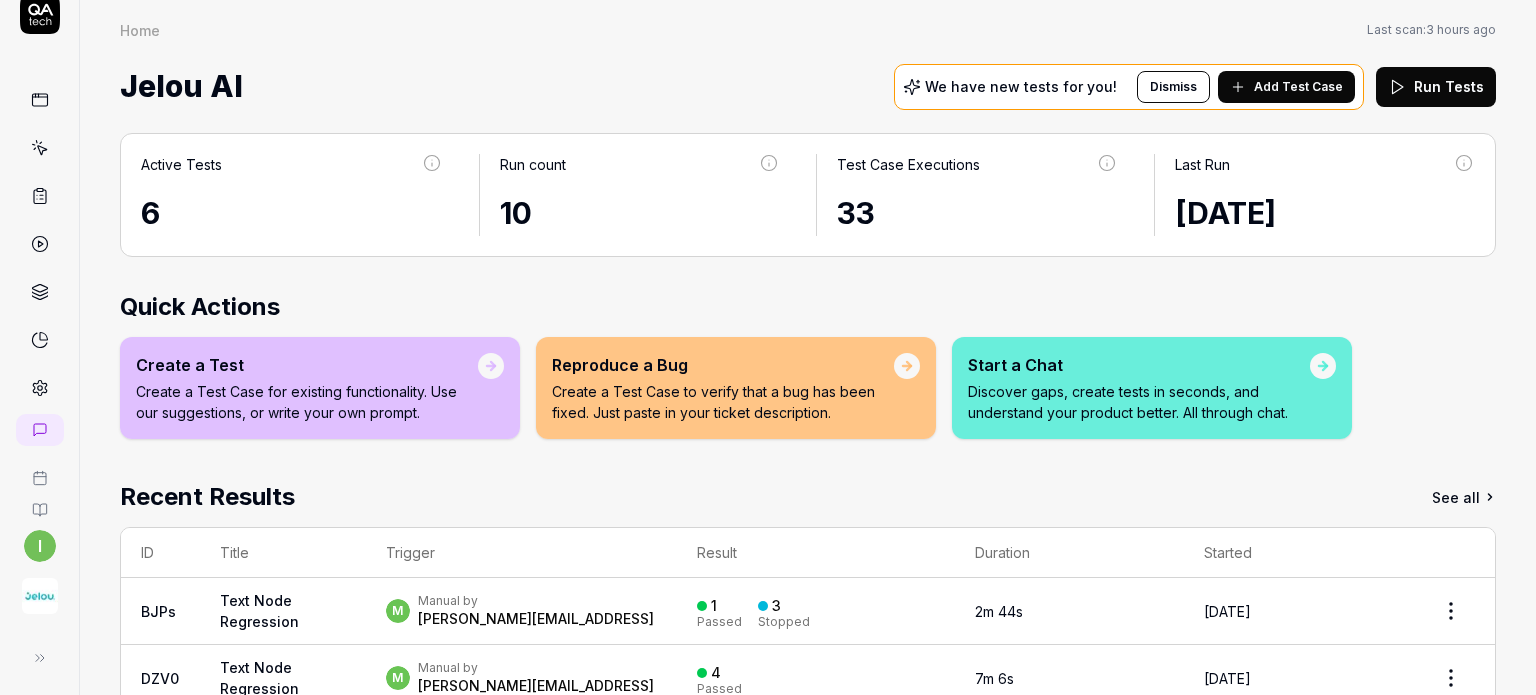 click 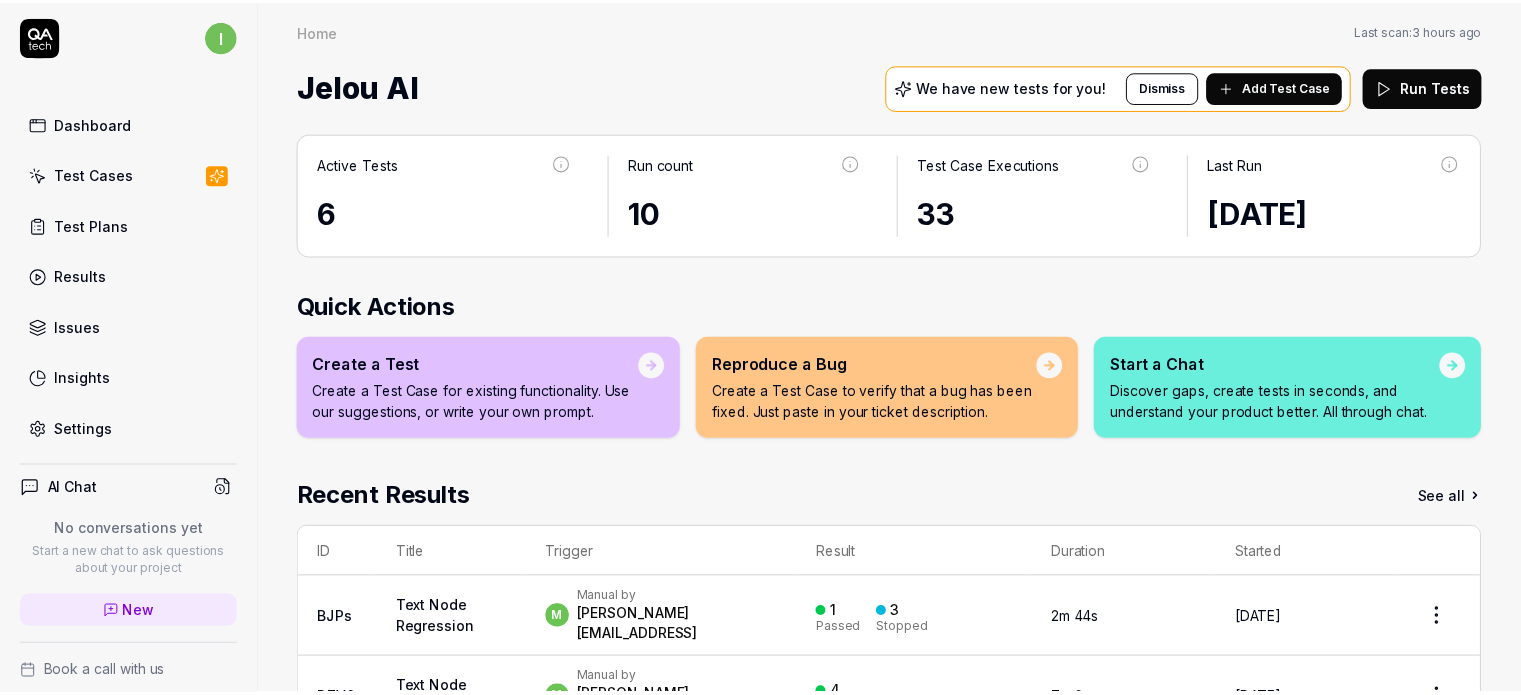 scroll, scrollTop: 0, scrollLeft: 0, axis: both 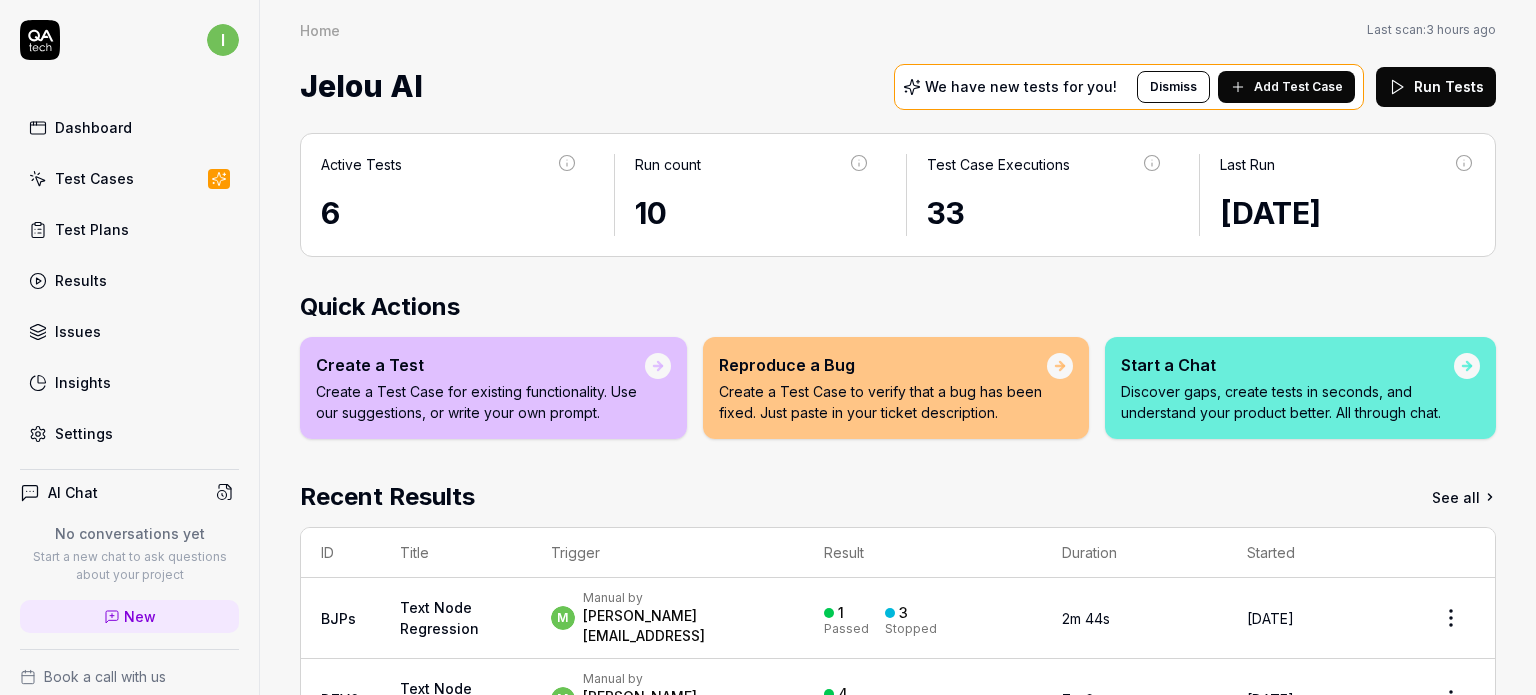 click on "i Dashboard Test Cases Test Plans Results Issues Insights Settings AI Chat No conversations yet Start a new chat to ask questions about your project New Book a call with us Documentation Jelou AI Jelou AI Collapse Sidebar Home Home Last scan:  3 hours ago Jelou AI We have new tests for you! Dismiss Add Test Case Run Tests Active Tests 6 Run count 10 Test Case Executions 33 Last Run [DATE] Quick Actions Create a Test Create a Test Case for existing functionality. Use our suggestions, or write your own prompt. Reproduce a Bug Create a Test Case to verify that a bug has been fixed. Just paste in your ticket description. Start a Chat Discover gaps, create tests in seconds, and understand your product better. All through chat. Recent Results See all ID Title Trigger Result Duration Started BJPs Text Node Regression m Manual by [PERSON_NAME][EMAIL_ADDRESS] 1 Passed 3 Stopped 2m 44s [DATE] DZV0 Text Node Regression m Manual by [PERSON_NAME][EMAIL_ADDRESS] 4 Passed 7m 6s [DATE] q2ud Regression m Manual by [PERSON_NAME][EMAIL_ADDRESS] 3 Passed 1 m" at bounding box center [768, 347] 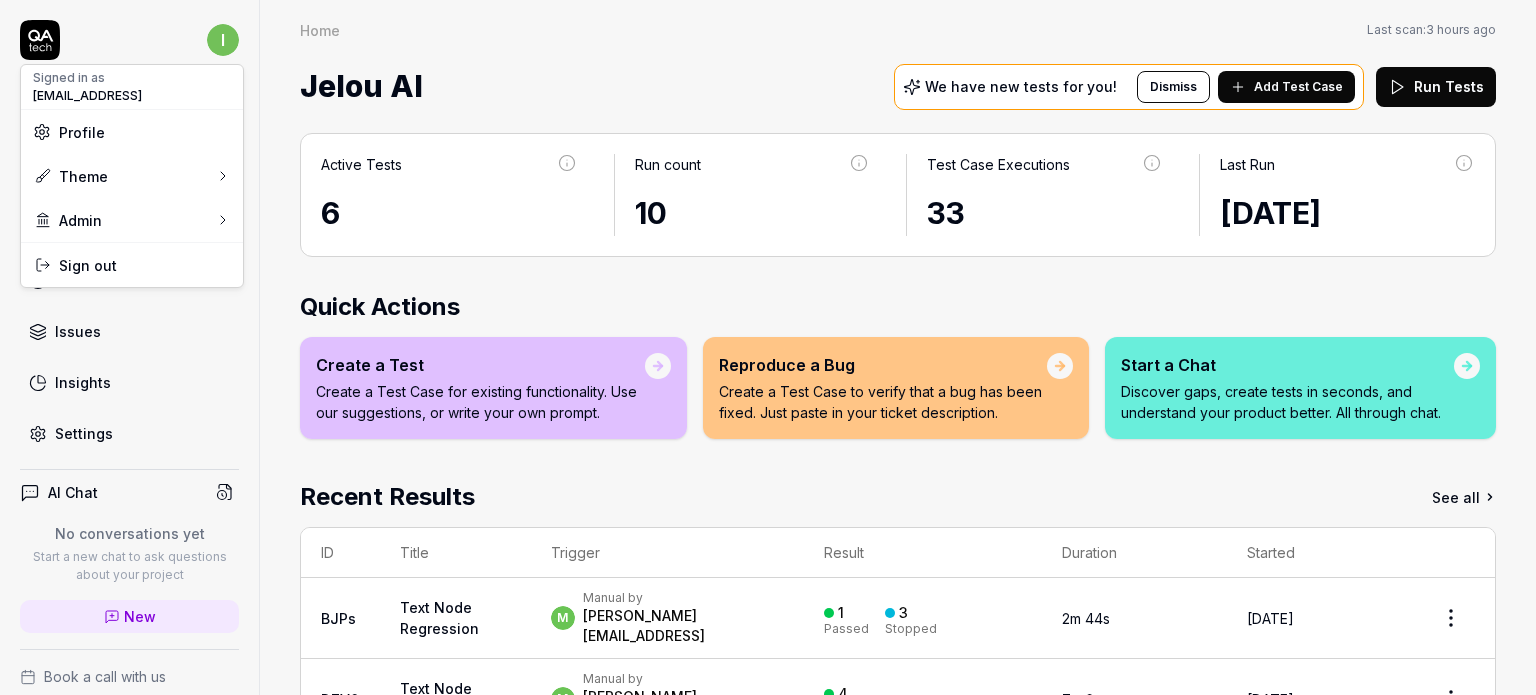 click on "Signed in as" at bounding box center [87, 78] 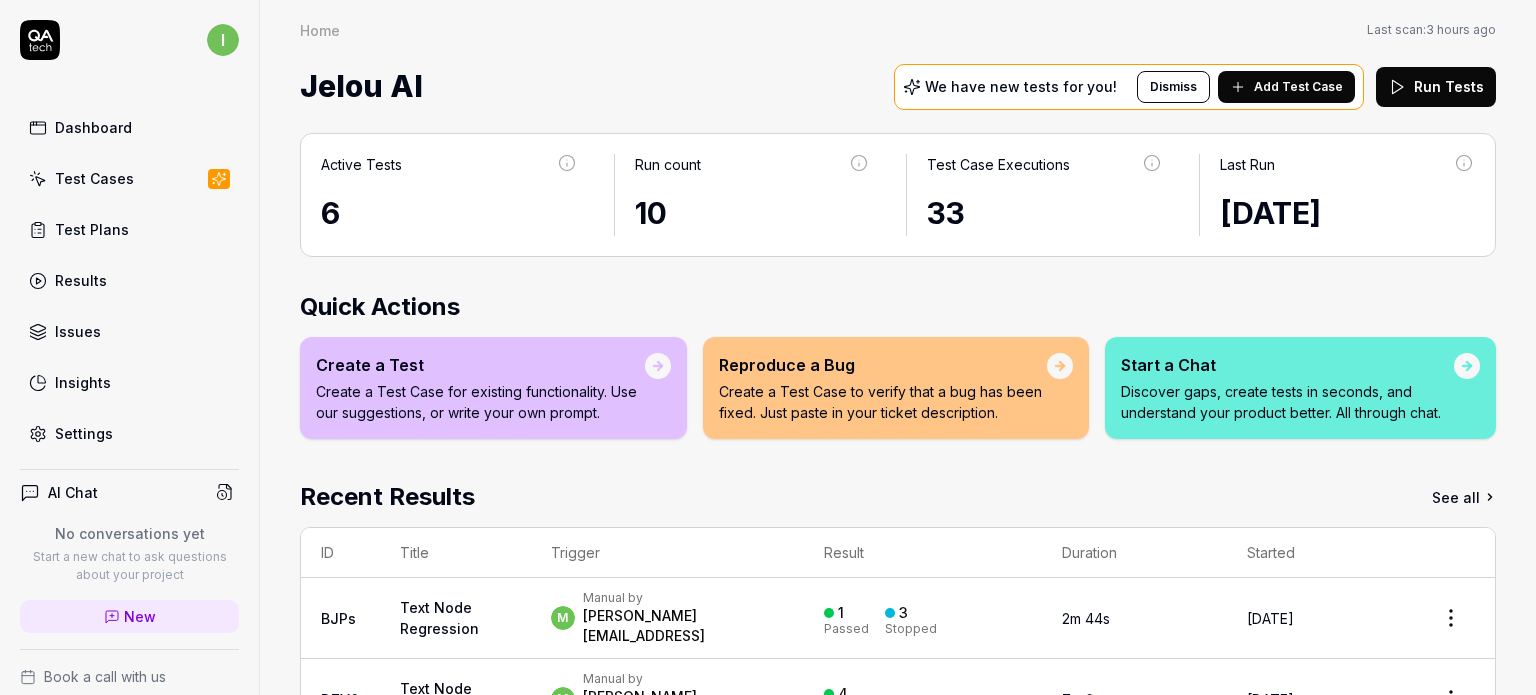 click on "i Dashboard Test Cases Test Plans Results Issues Insights Settings" at bounding box center [129, 236] 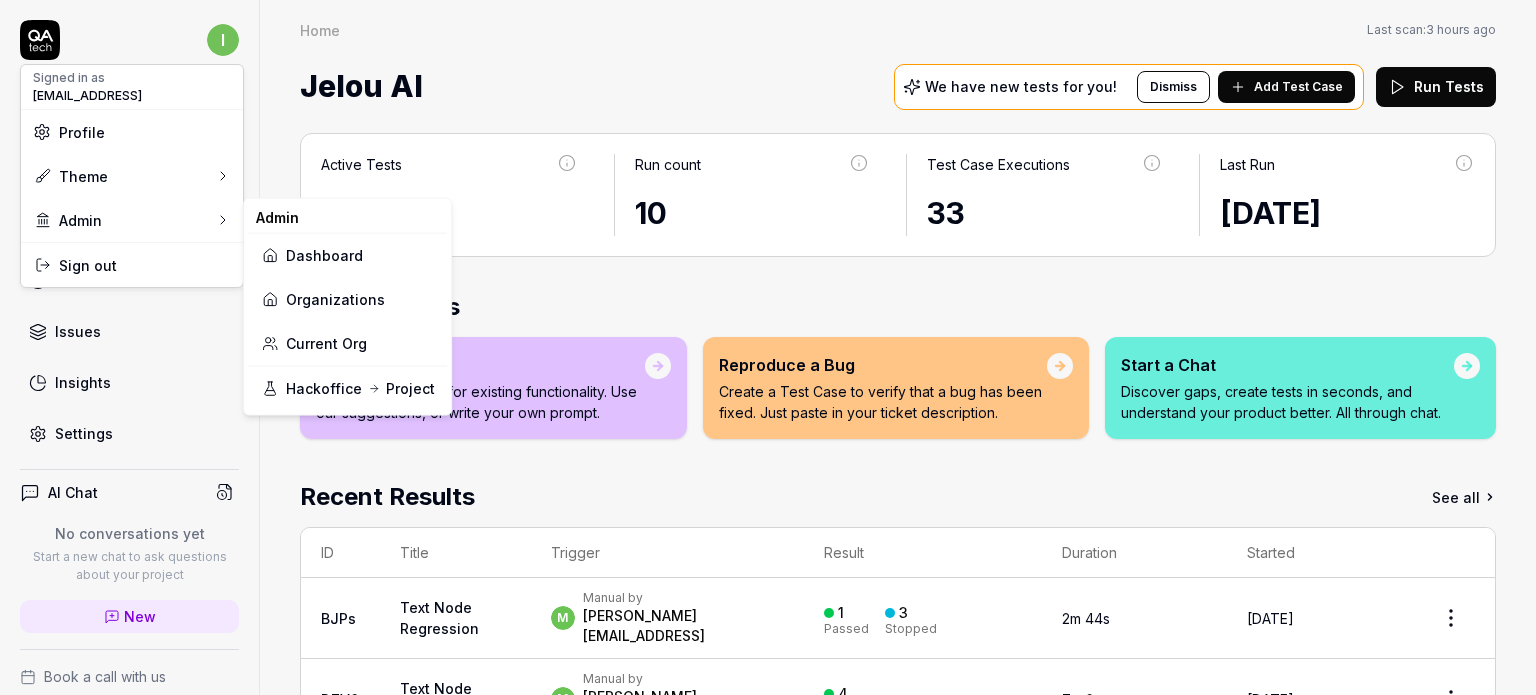 click on "Dashboard" at bounding box center (347, 255) 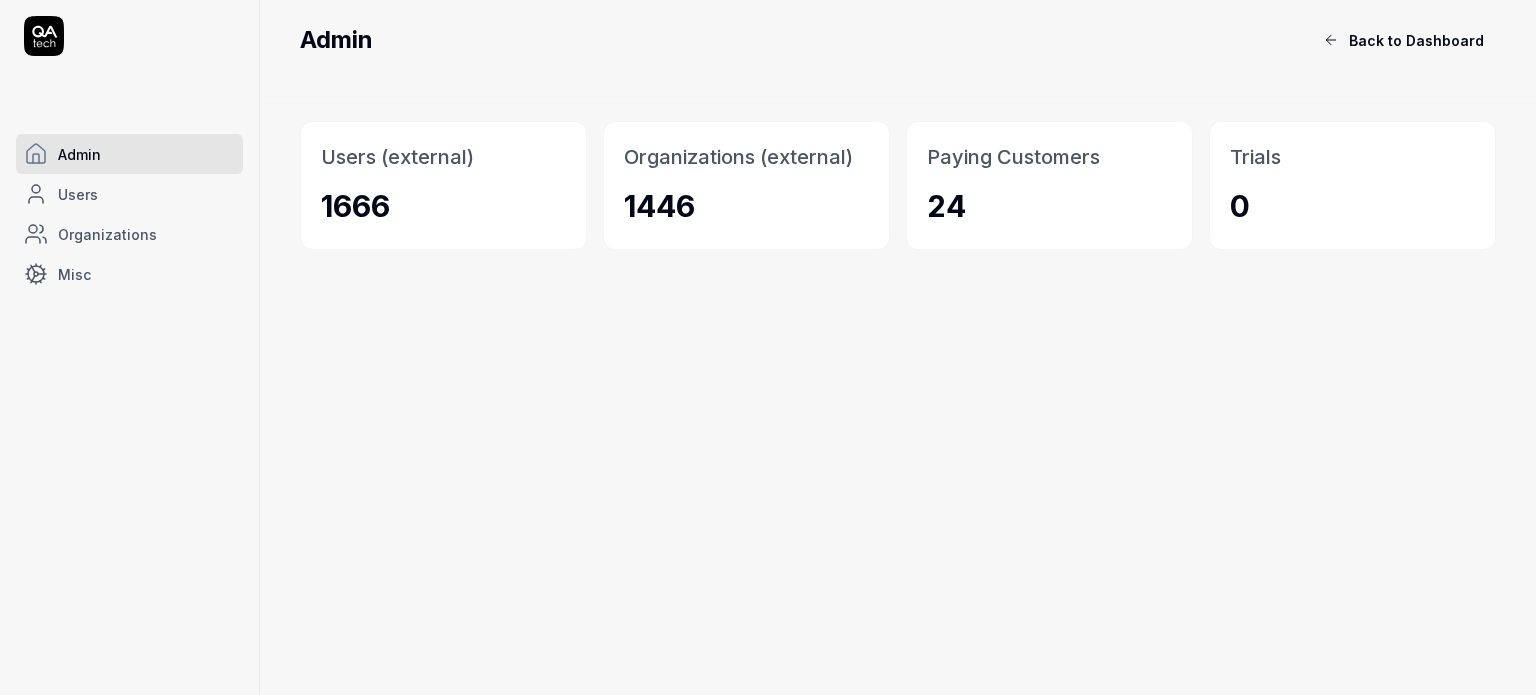 click on "Organizations" at bounding box center [107, 234] 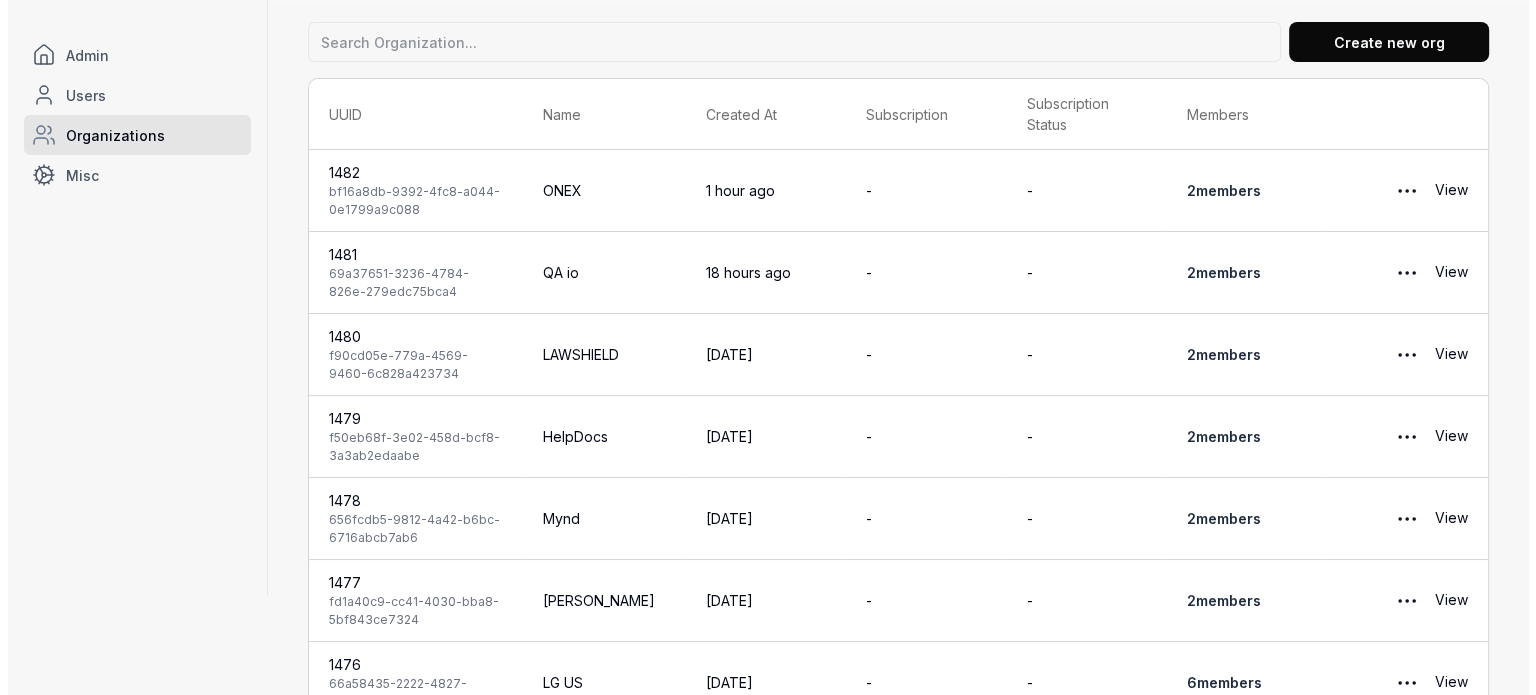 scroll, scrollTop: 0, scrollLeft: 0, axis: both 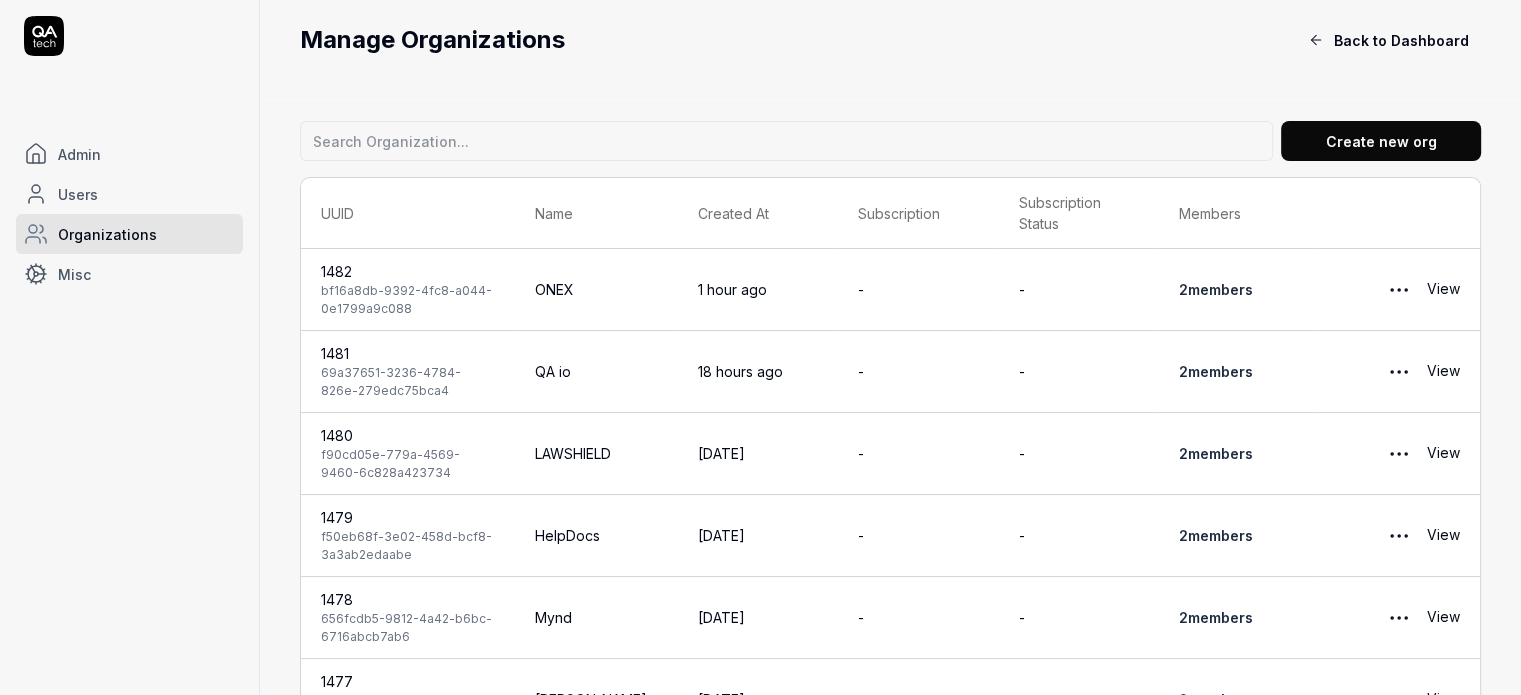 click on "Misc" at bounding box center (129, 274) 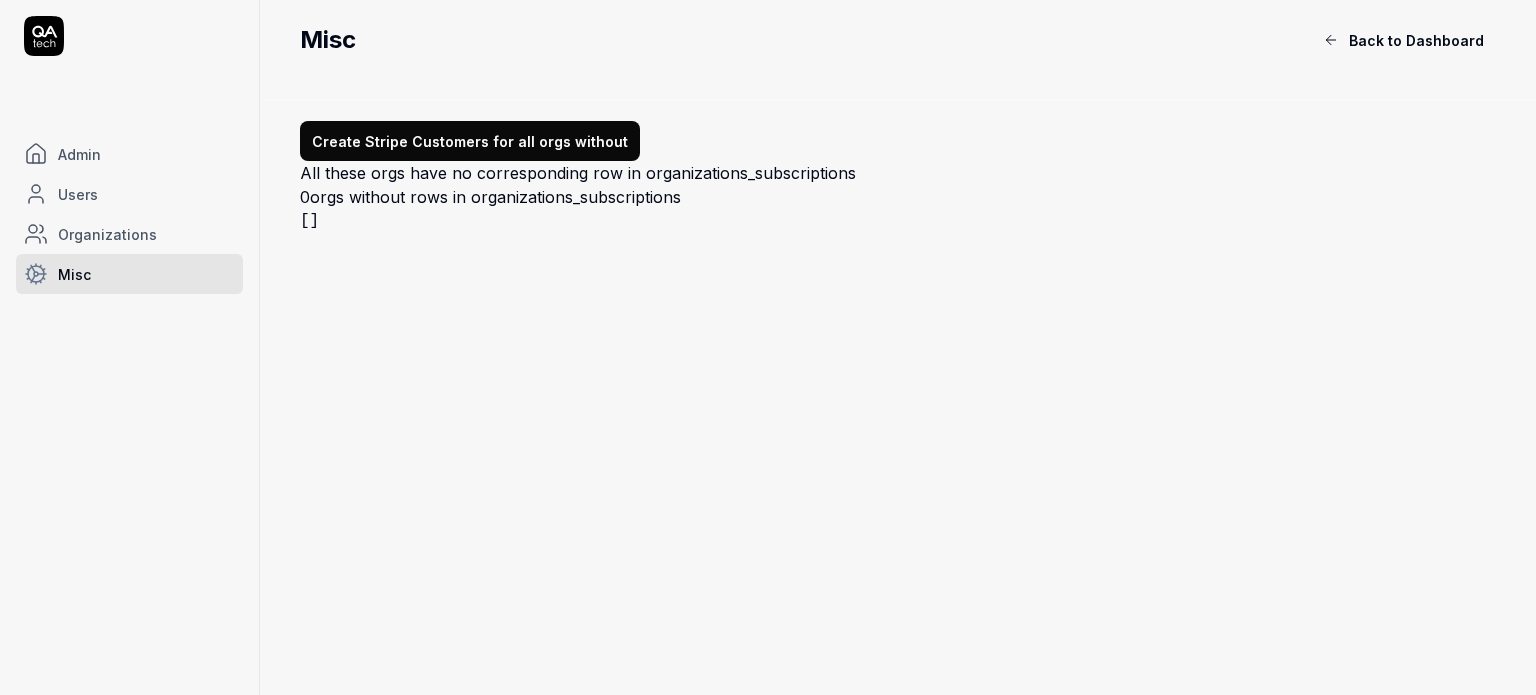 click on "Admin" at bounding box center [79, 154] 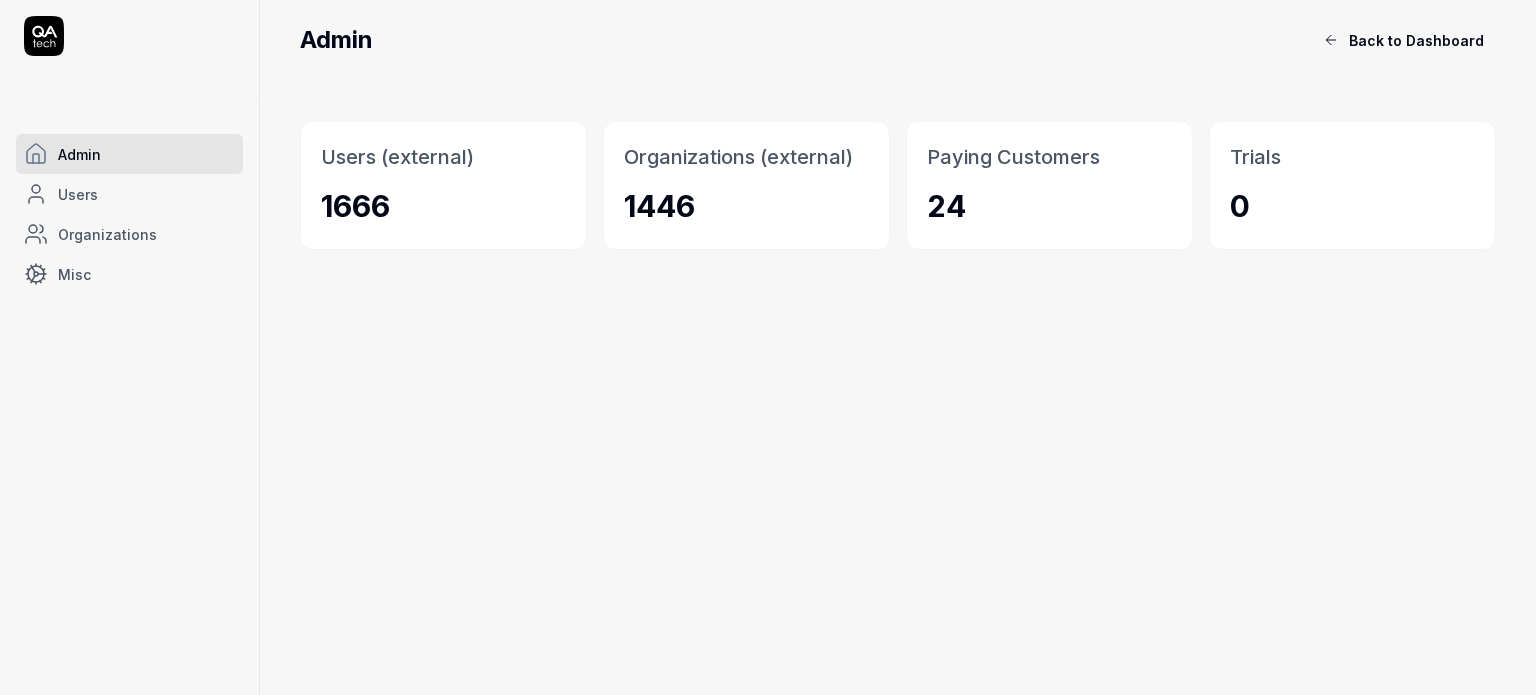 click 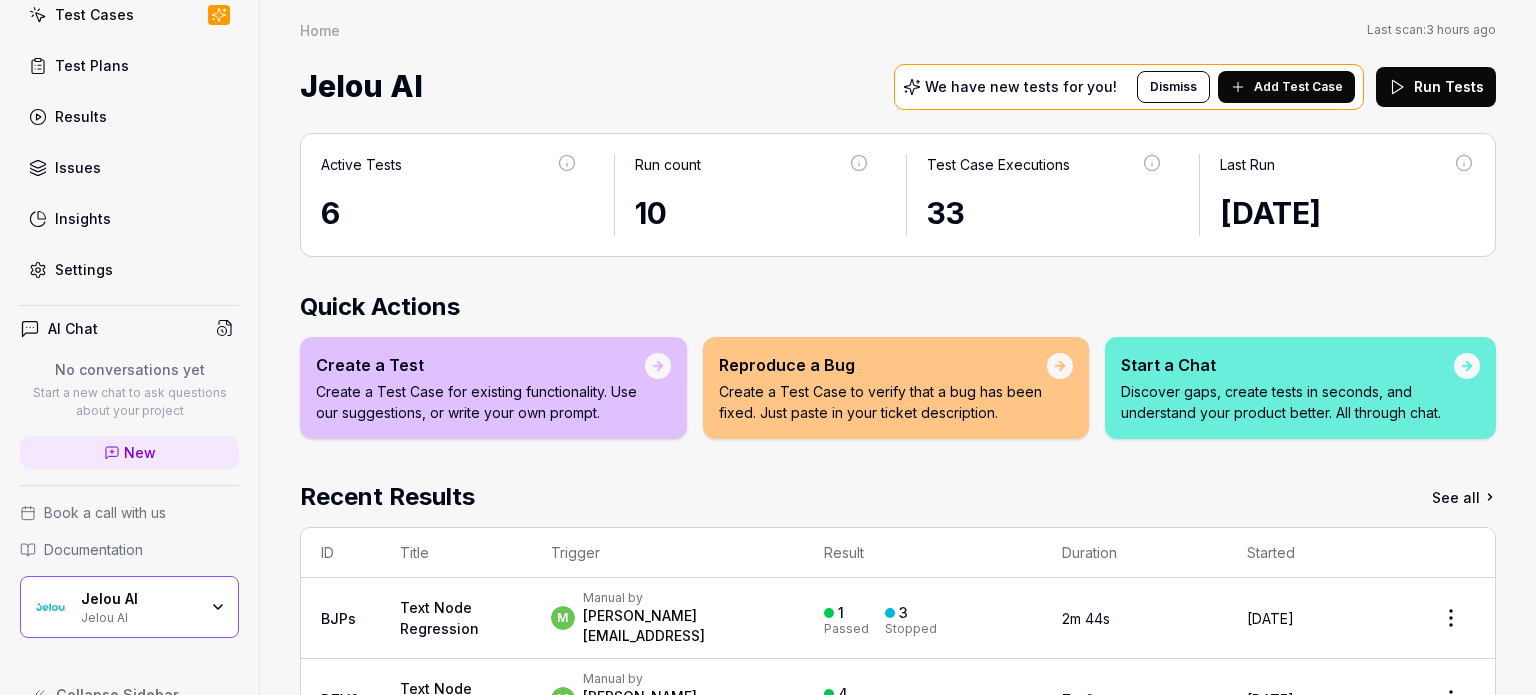scroll, scrollTop: 200, scrollLeft: 0, axis: vertical 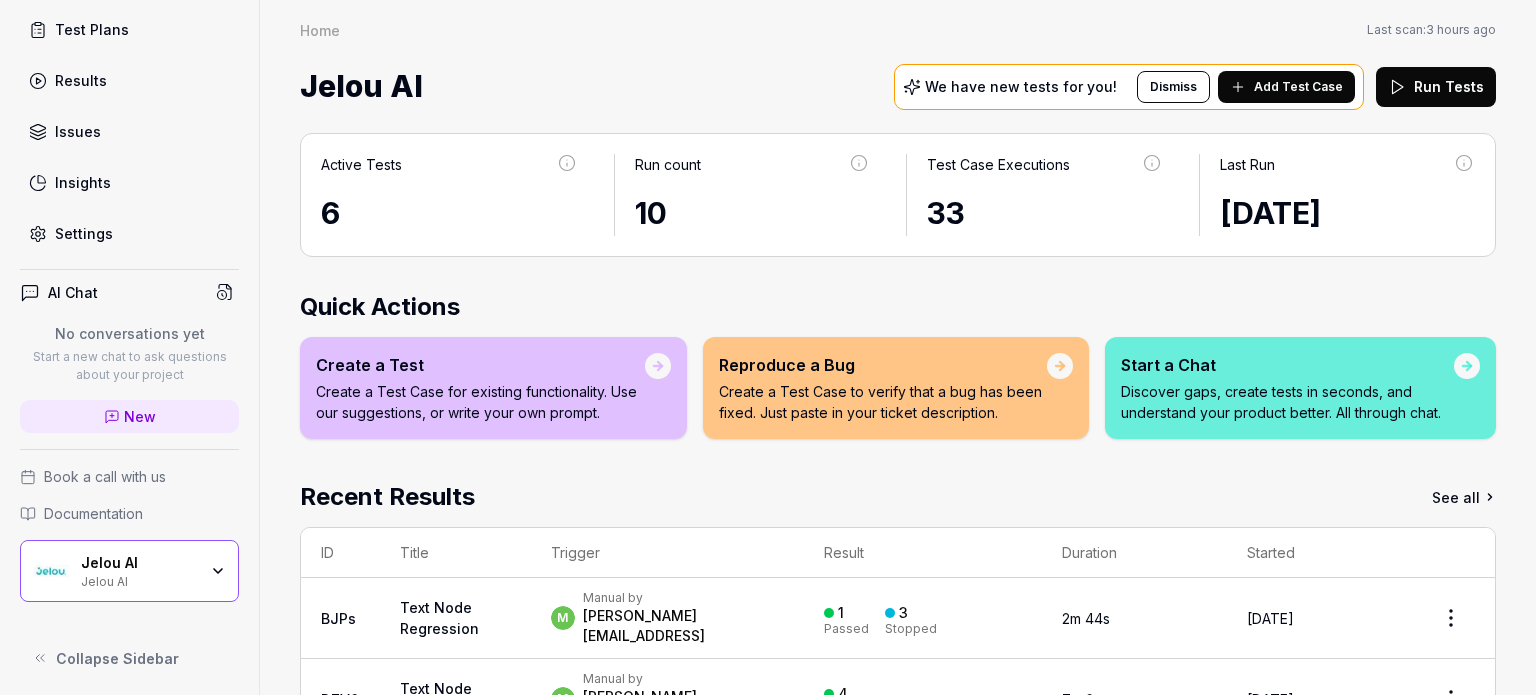 click on "Jelou AI Jelou AI" at bounding box center (129, 571) 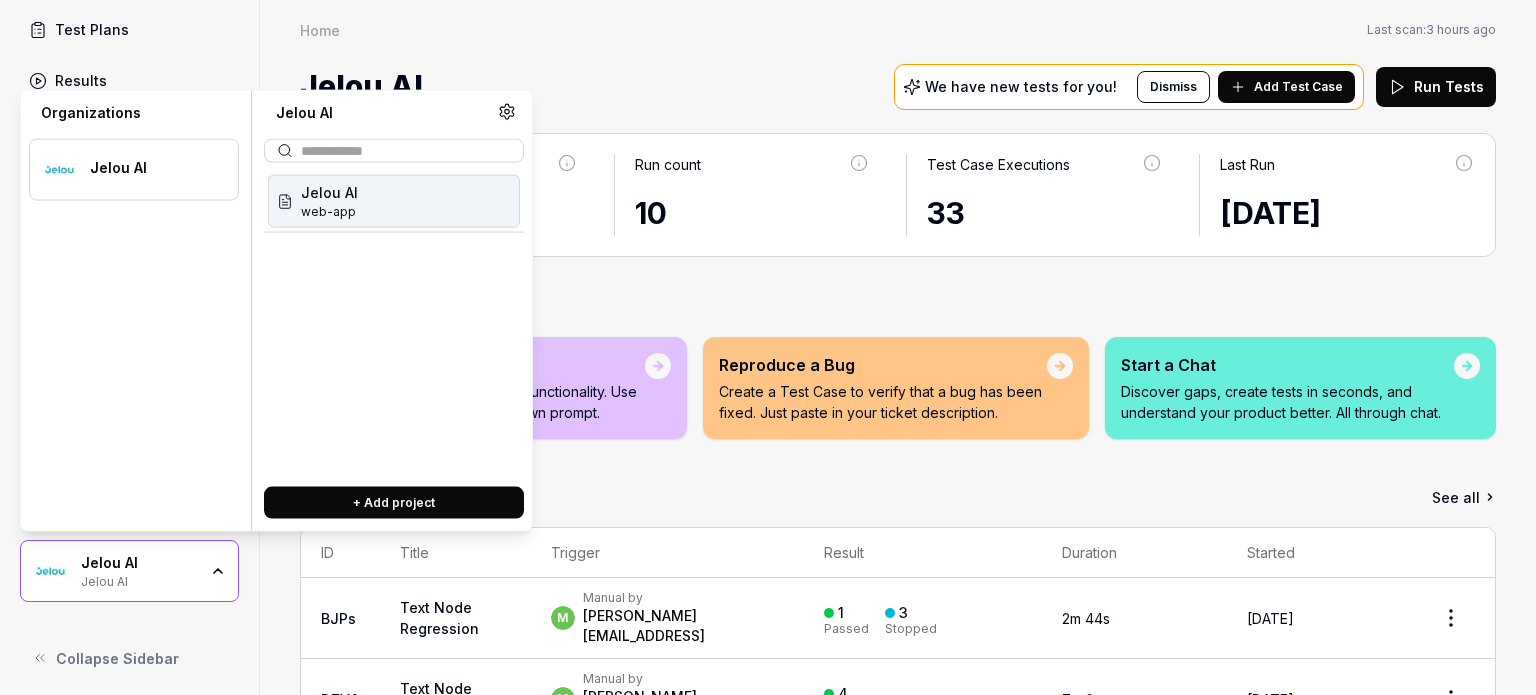 click on "Jelou AI We have new tests for you! Dismiss Add Test Case Run Tests" at bounding box center (898, 86) 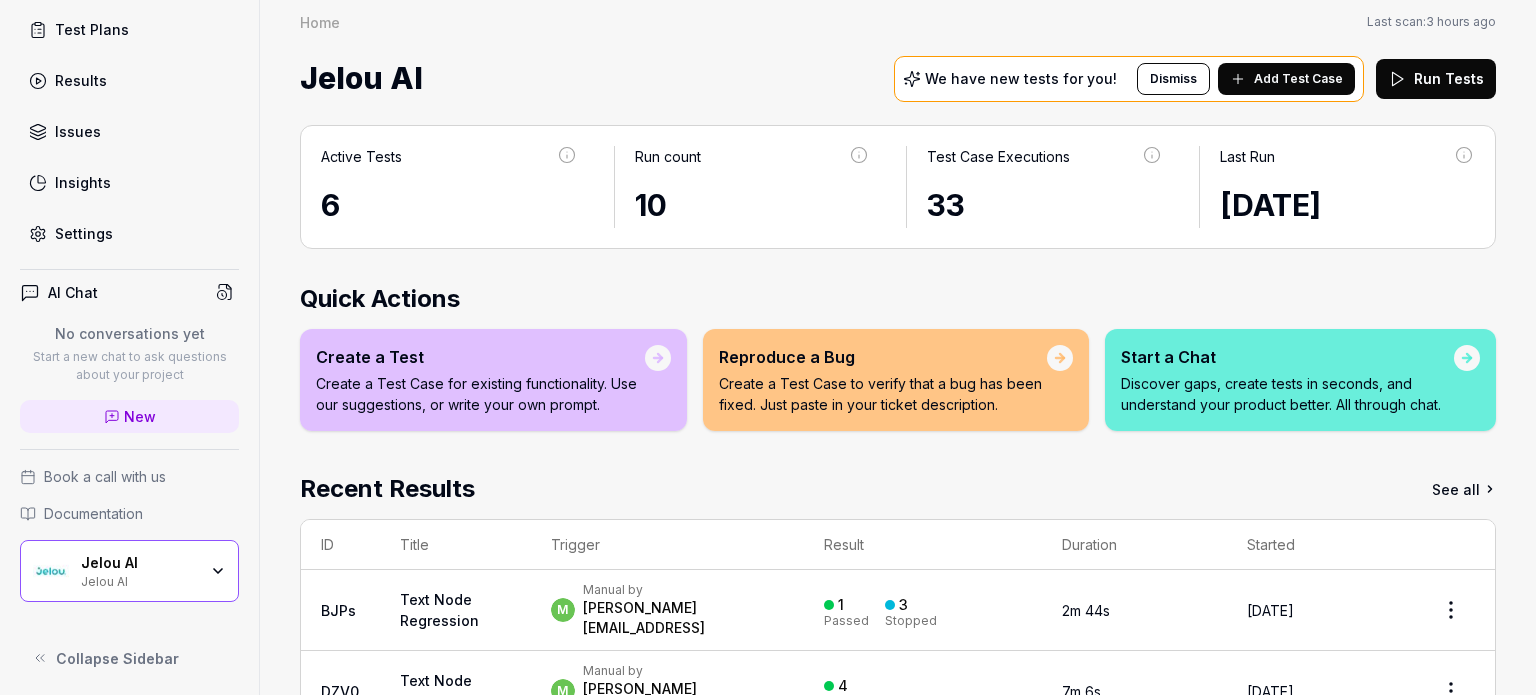 scroll, scrollTop: 0, scrollLeft: 0, axis: both 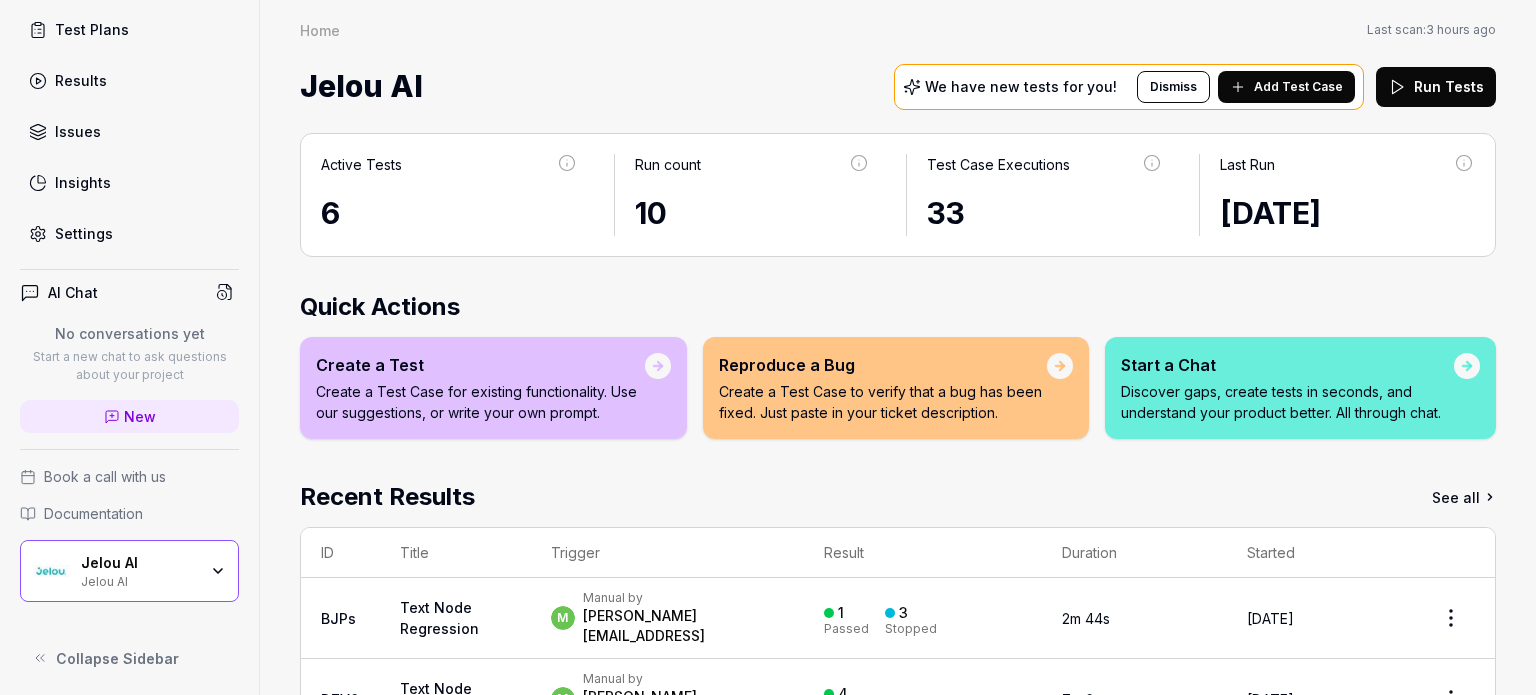 click on "Issues" at bounding box center [129, 131] 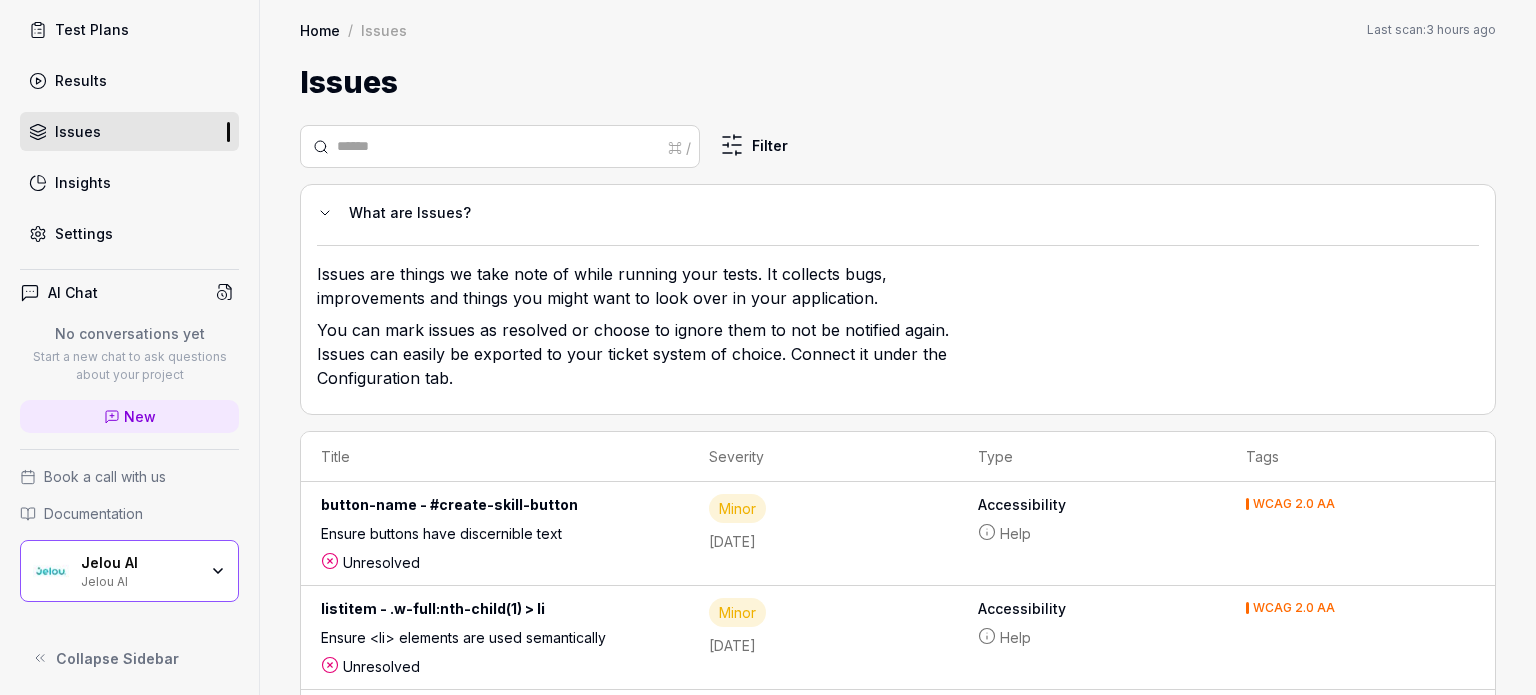 click on "Results" at bounding box center [81, 80] 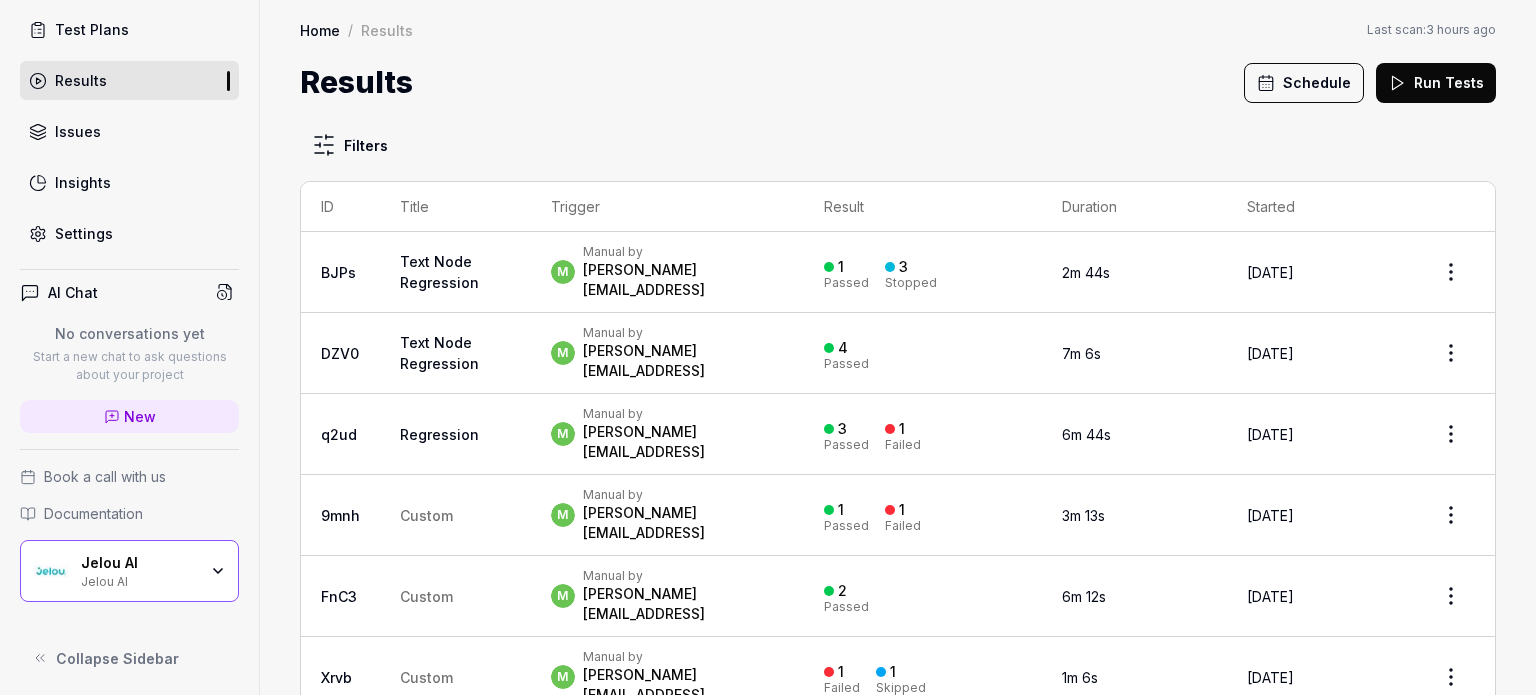 click on "Settings" at bounding box center [129, 233] 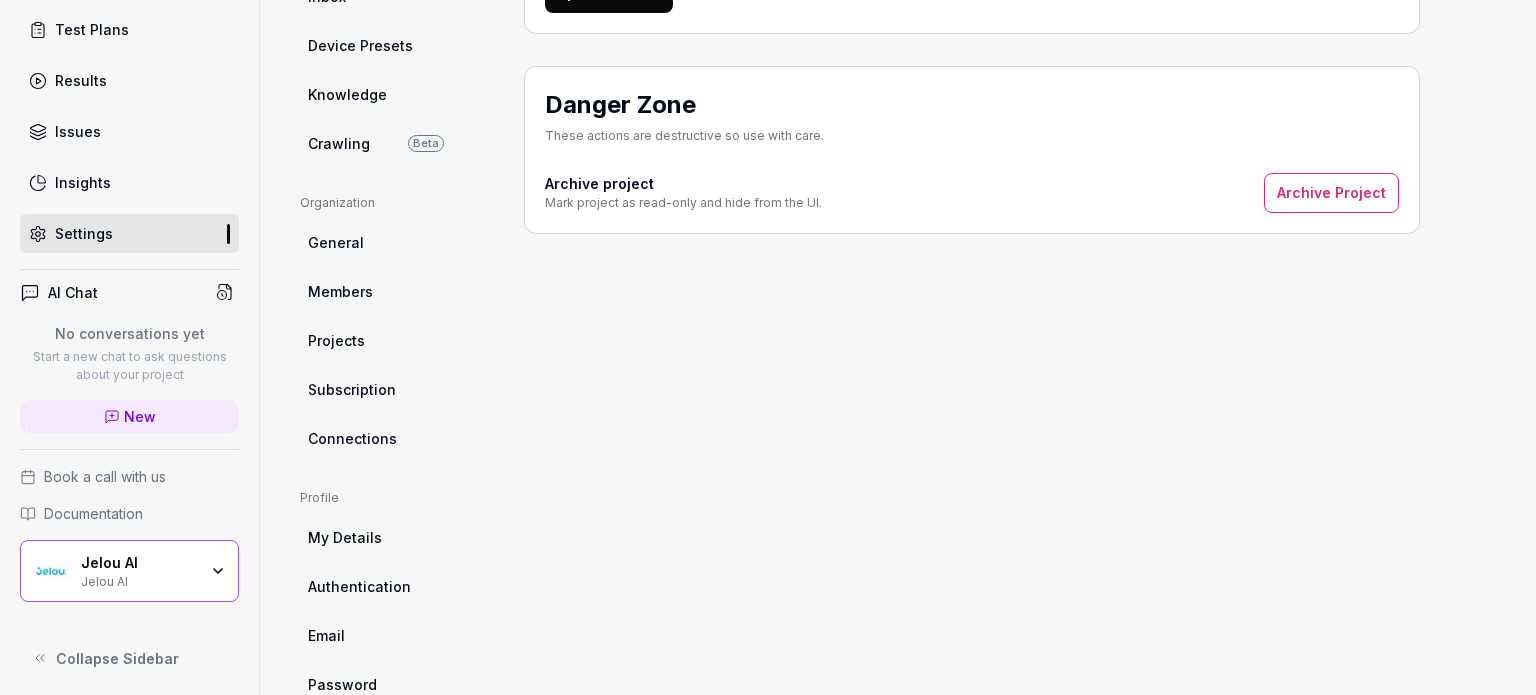 scroll, scrollTop: 489, scrollLeft: 0, axis: vertical 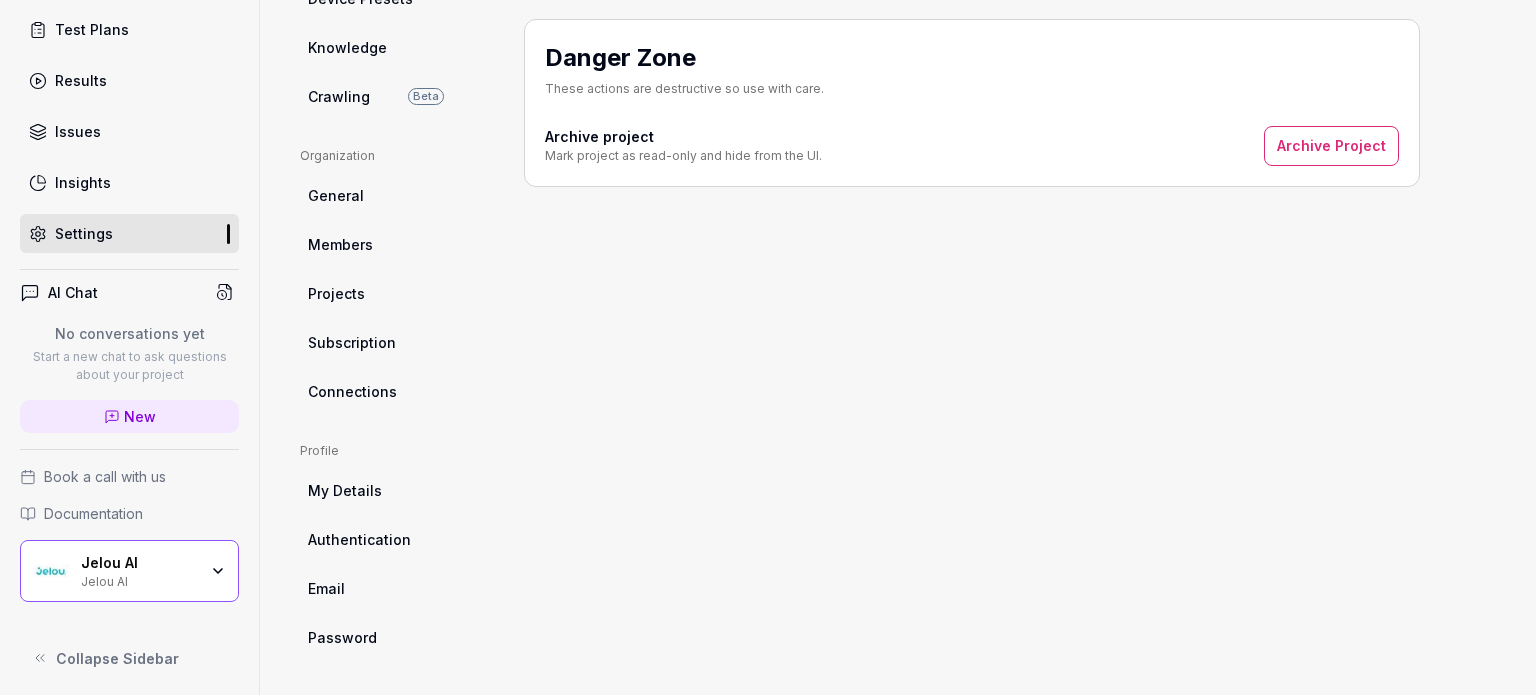 click on "Subscription" at bounding box center (396, 342) 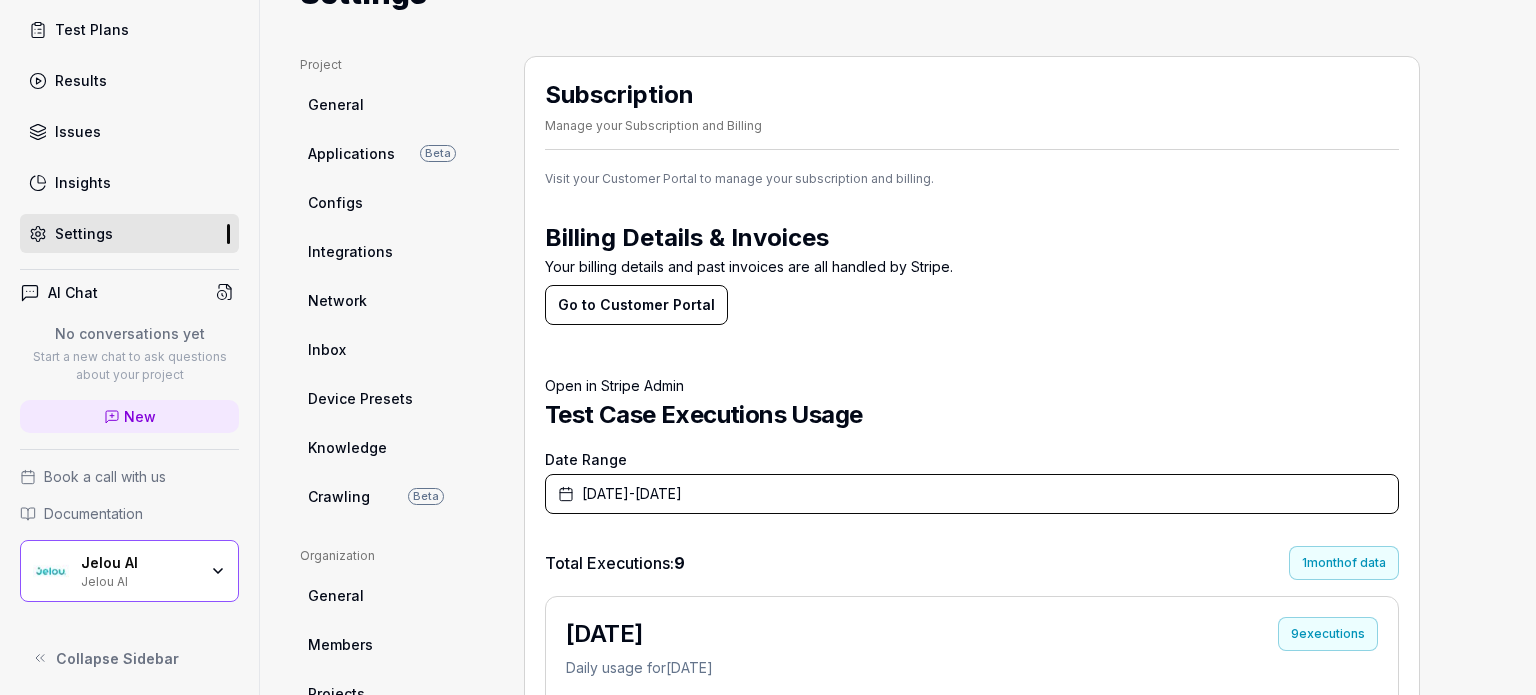 scroll, scrollTop: 0, scrollLeft: 0, axis: both 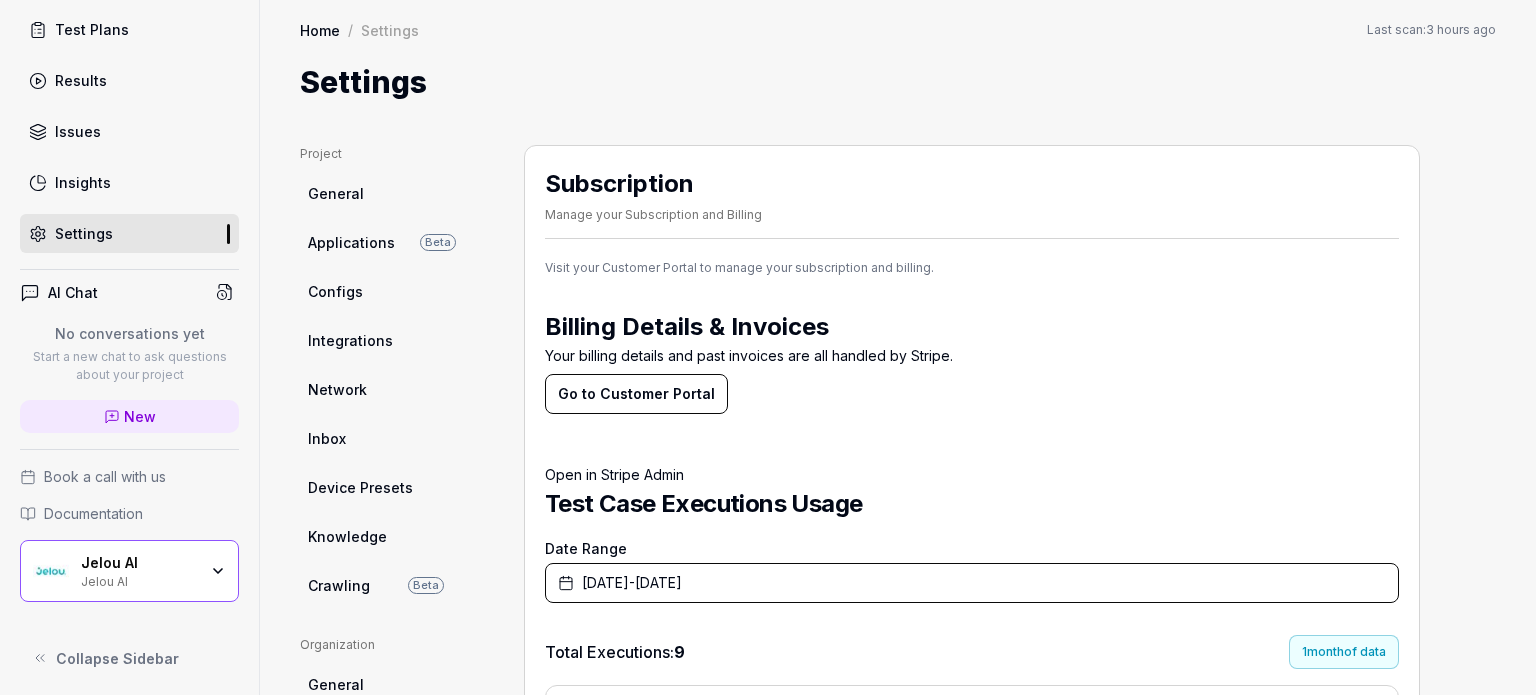 click on "General" at bounding box center (336, 193) 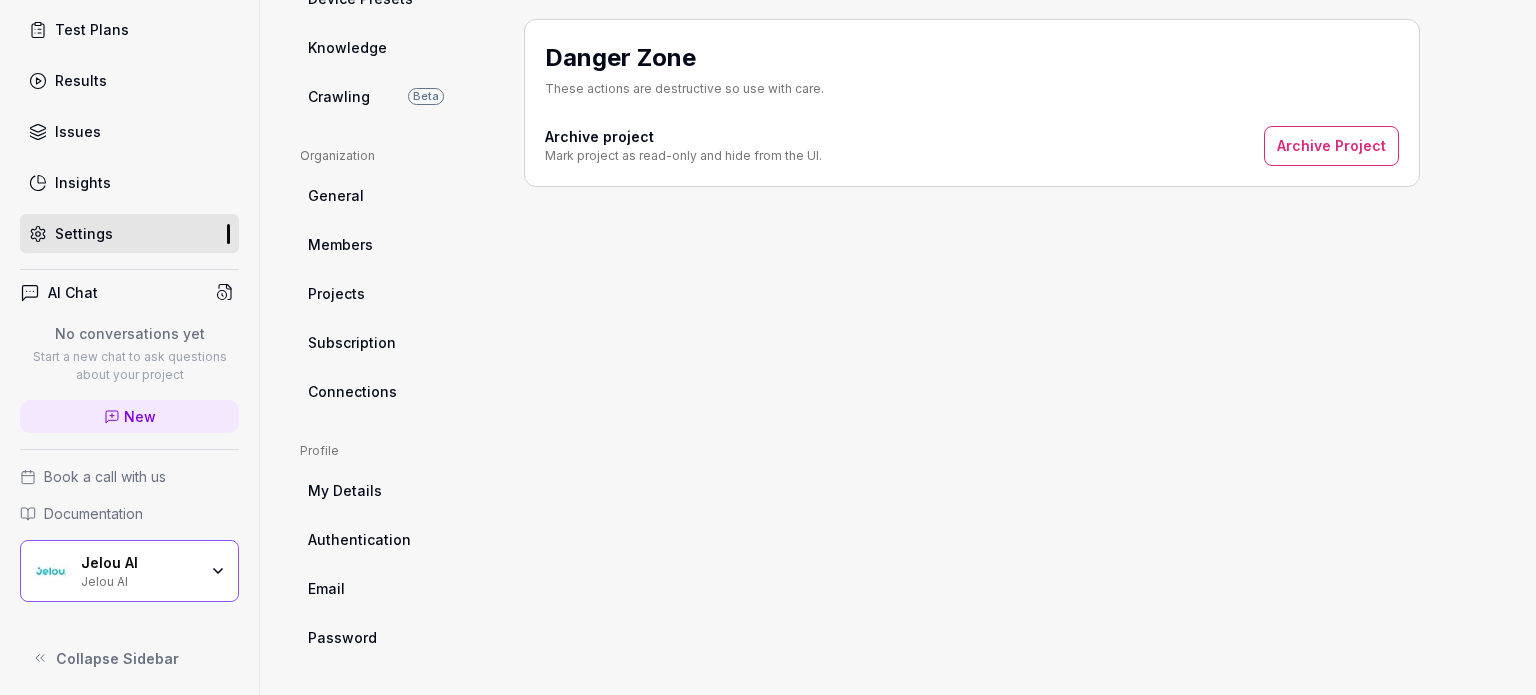scroll, scrollTop: 0, scrollLeft: 0, axis: both 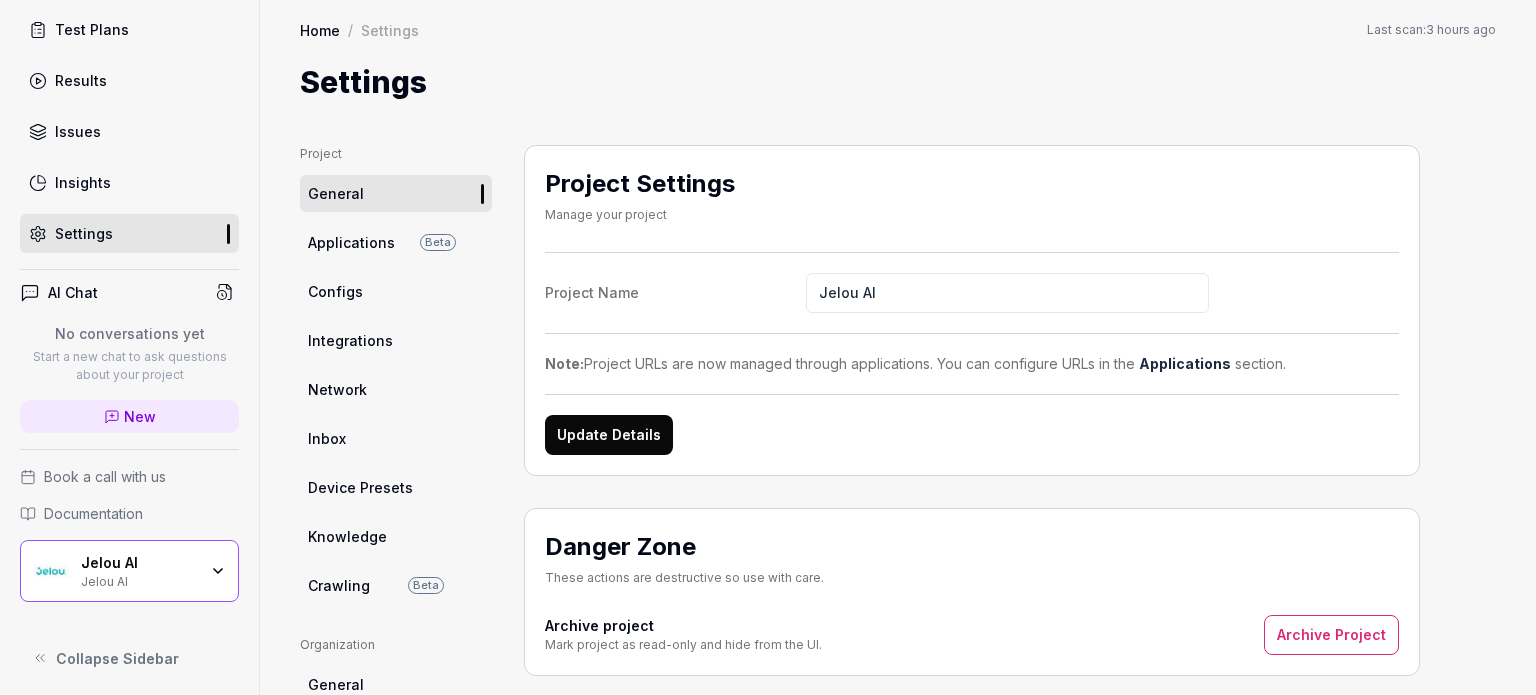 click on "Applications" at bounding box center [351, 242] 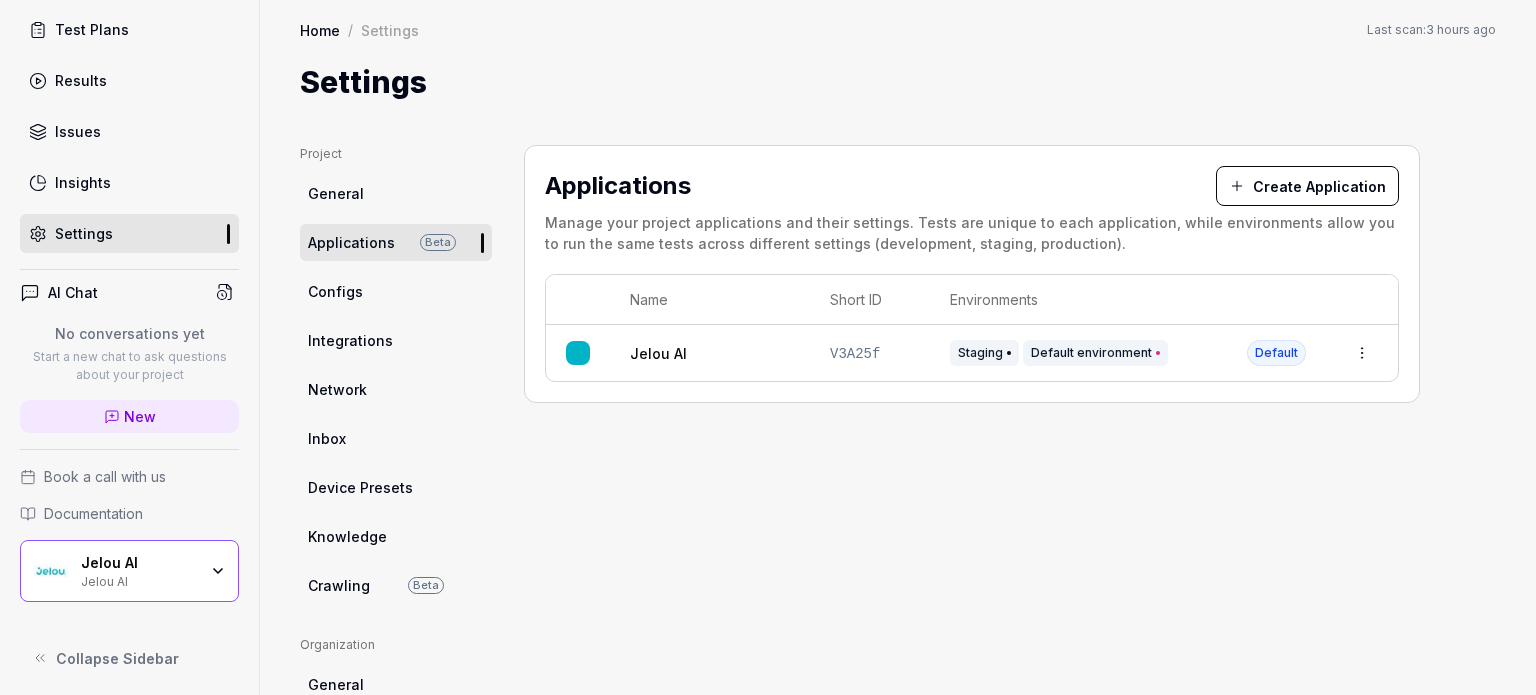 click on "Configs" at bounding box center (335, 291) 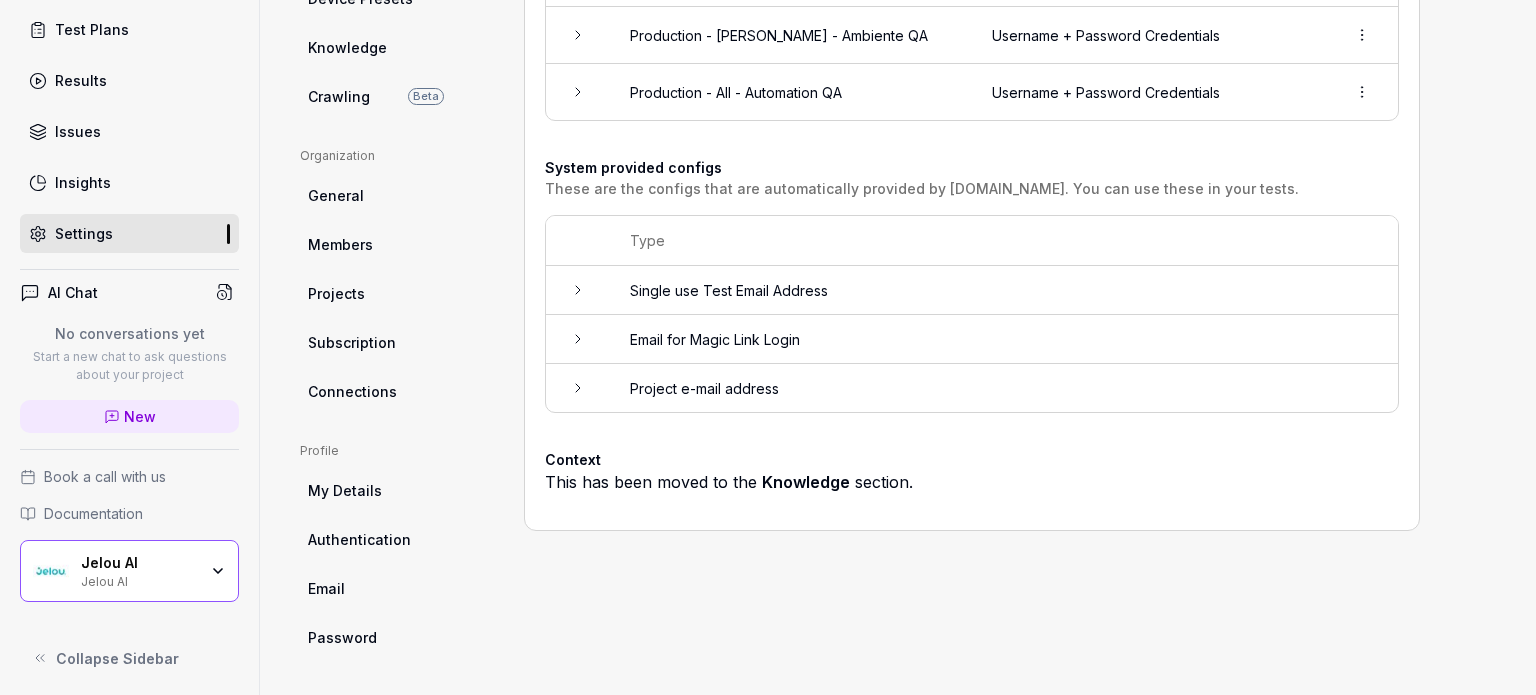 scroll, scrollTop: 0, scrollLeft: 0, axis: both 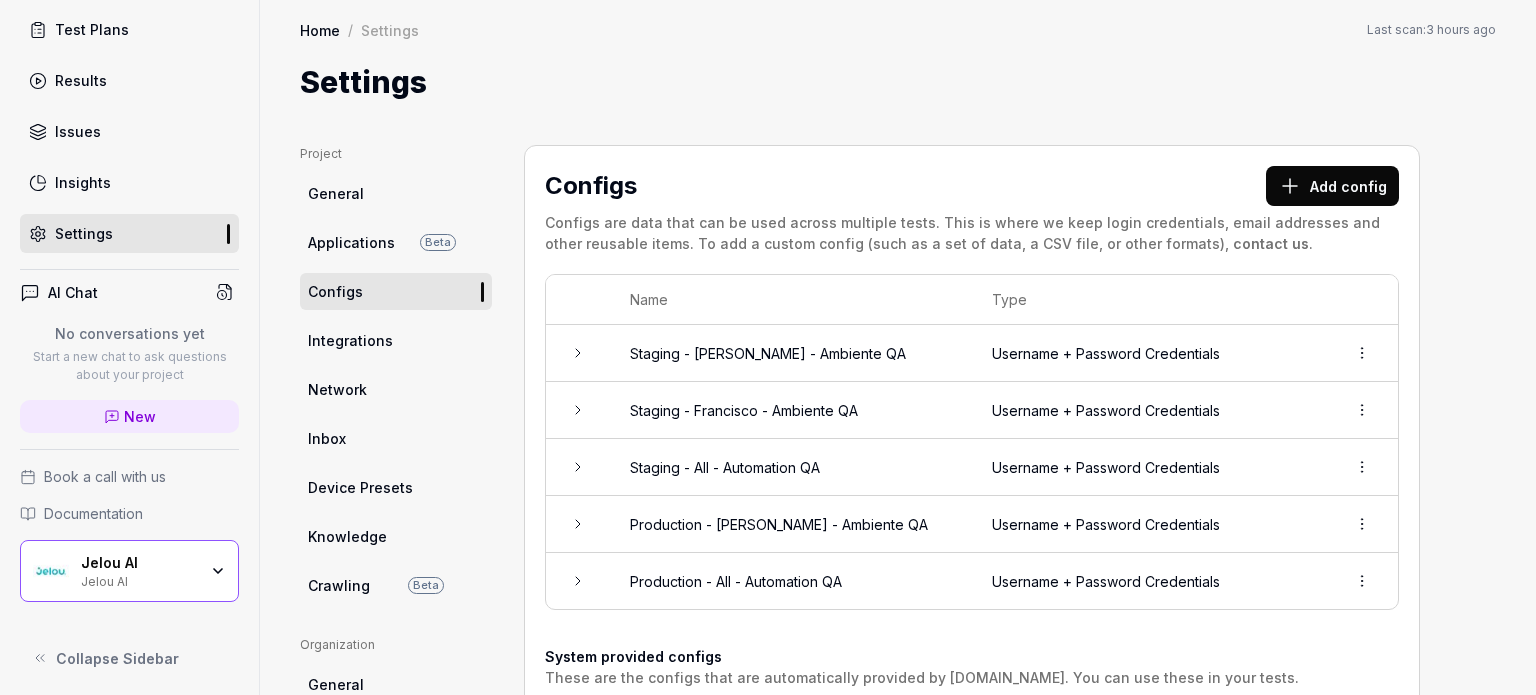 click on "Integrations" at bounding box center (396, 340) 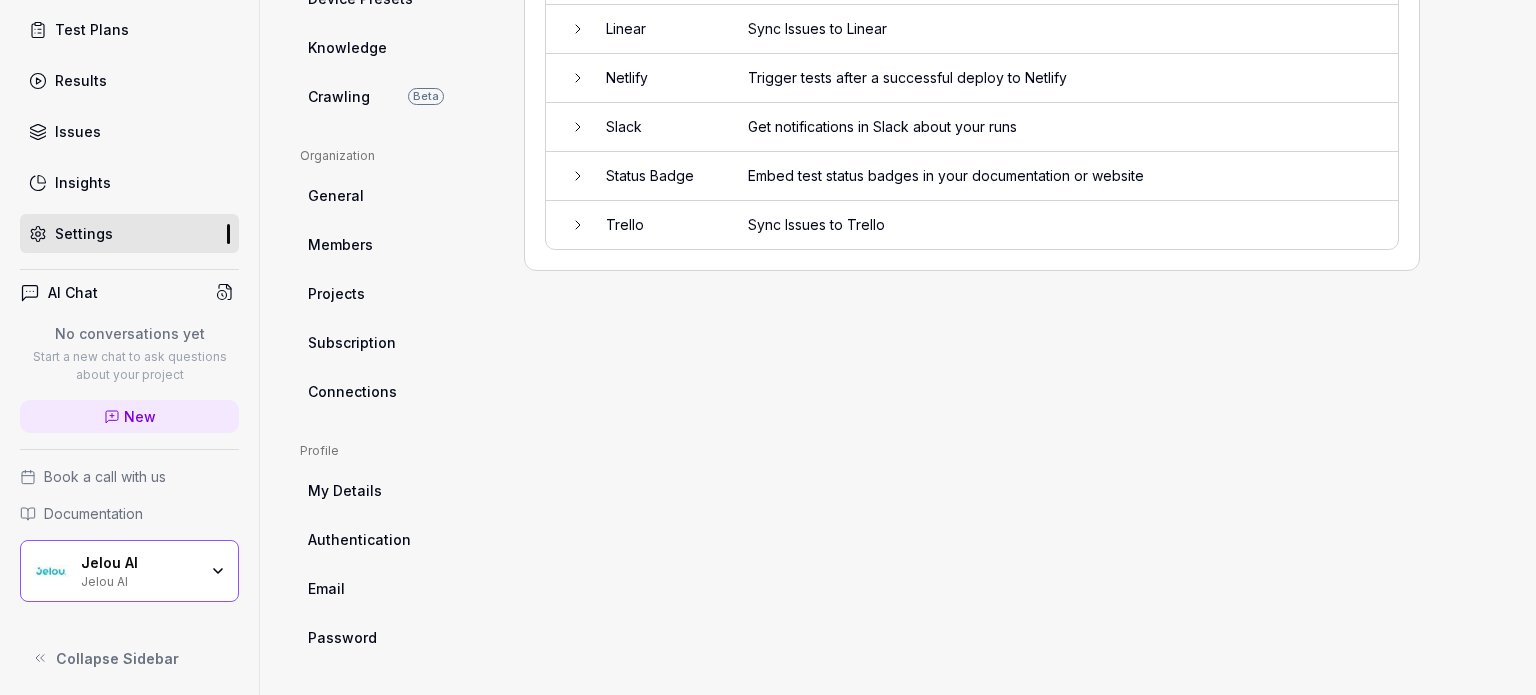 scroll, scrollTop: 0, scrollLeft: 0, axis: both 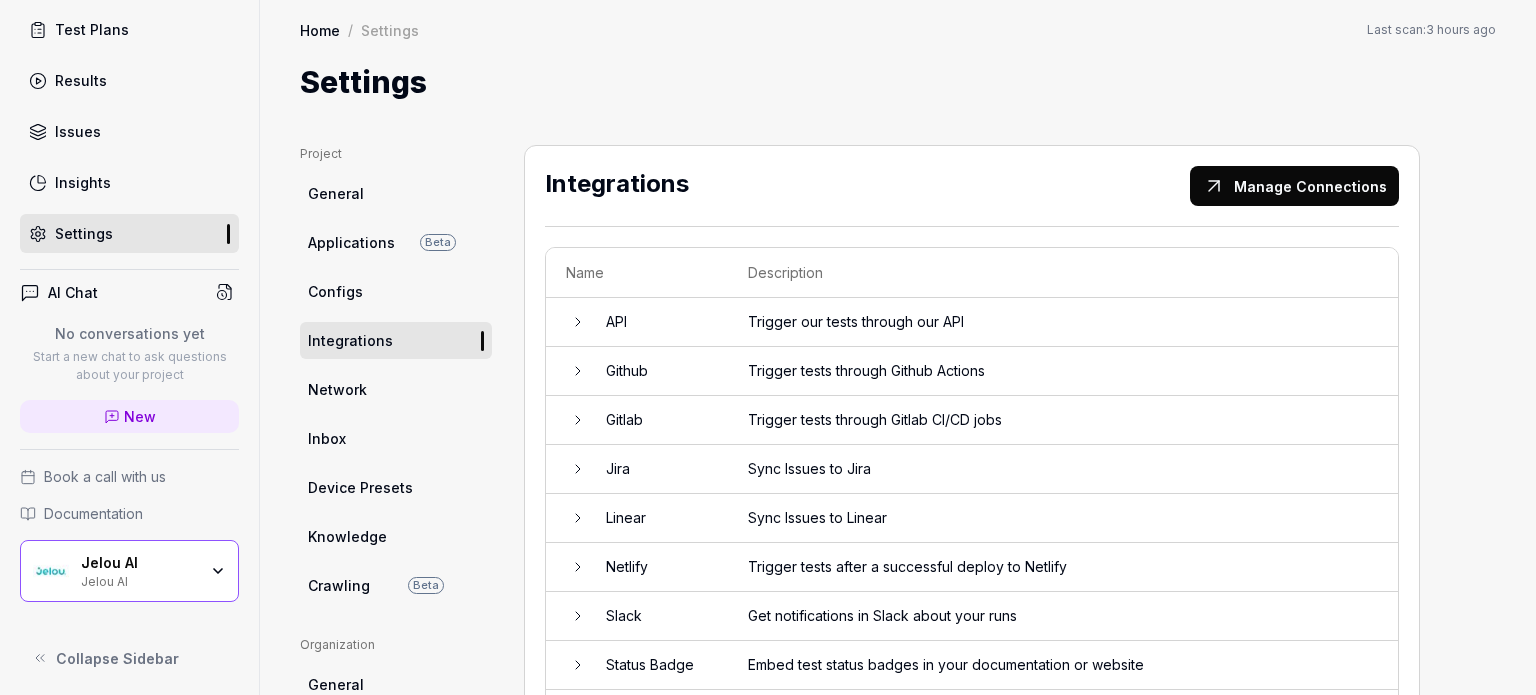 click on "Network" at bounding box center (396, 389) 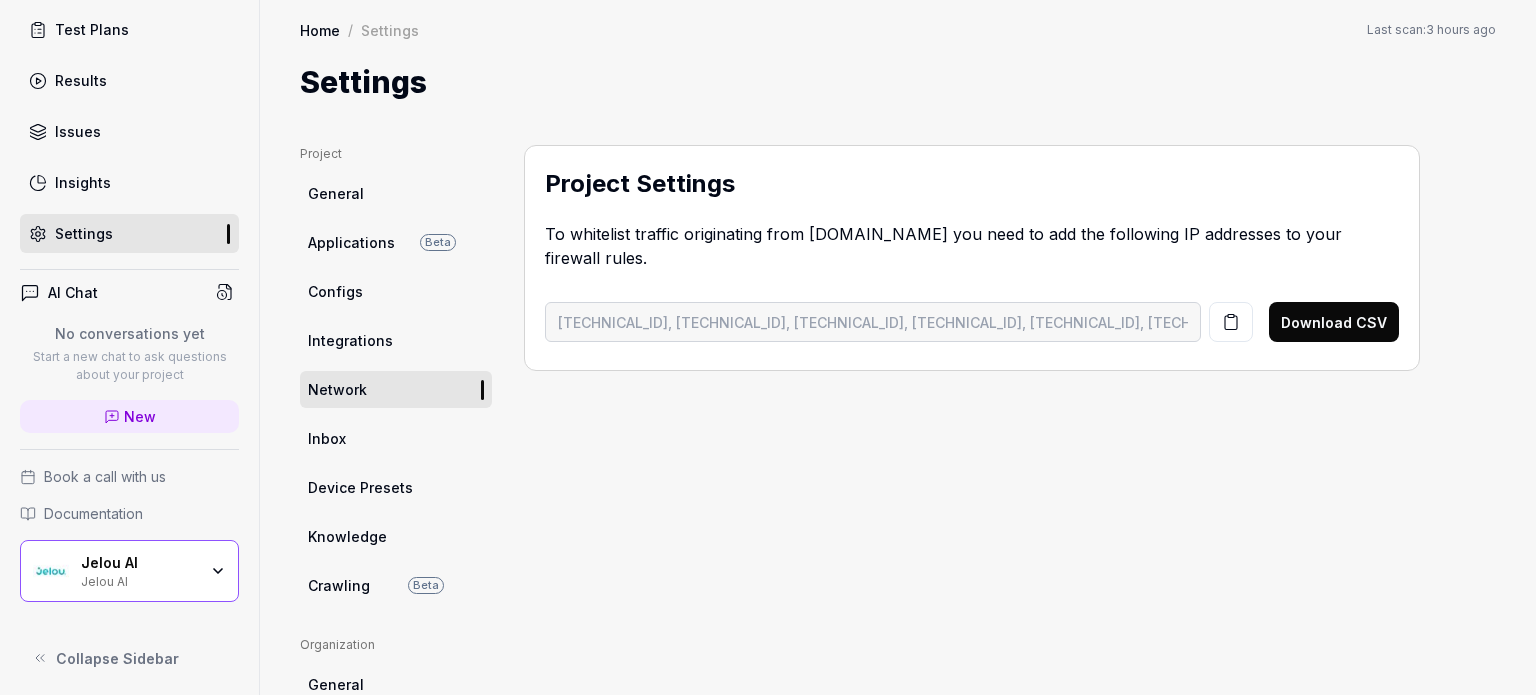 click on "Inbox" at bounding box center (327, 438) 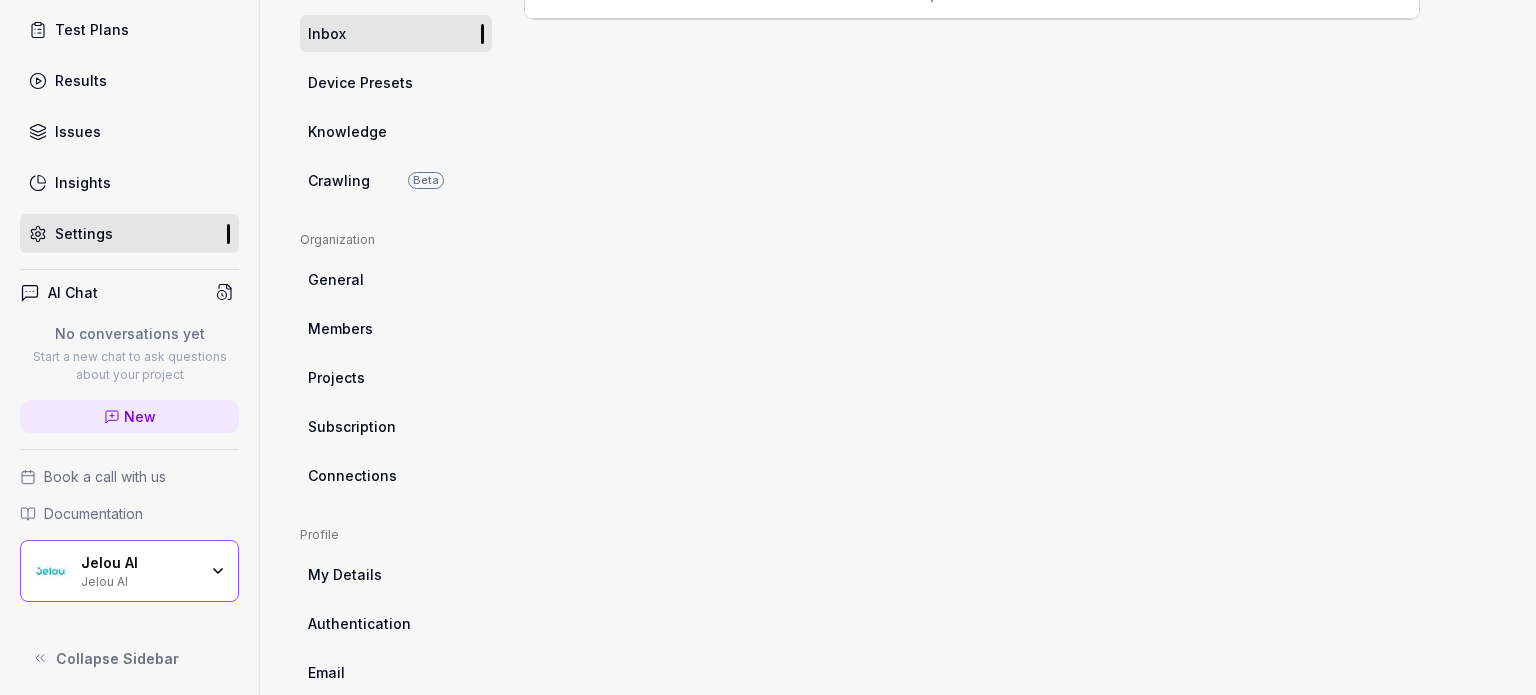 scroll, scrollTop: 489, scrollLeft: 0, axis: vertical 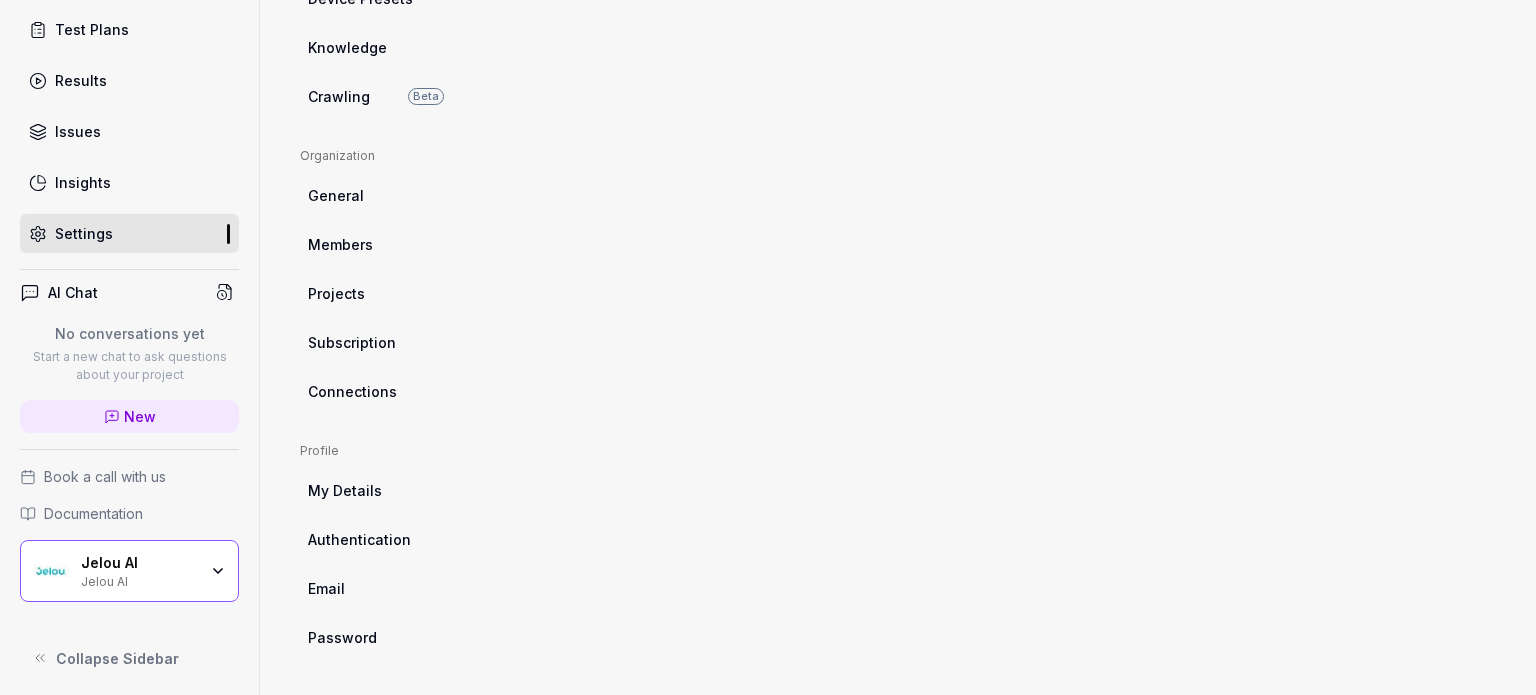 click on "My Details" at bounding box center (345, 490) 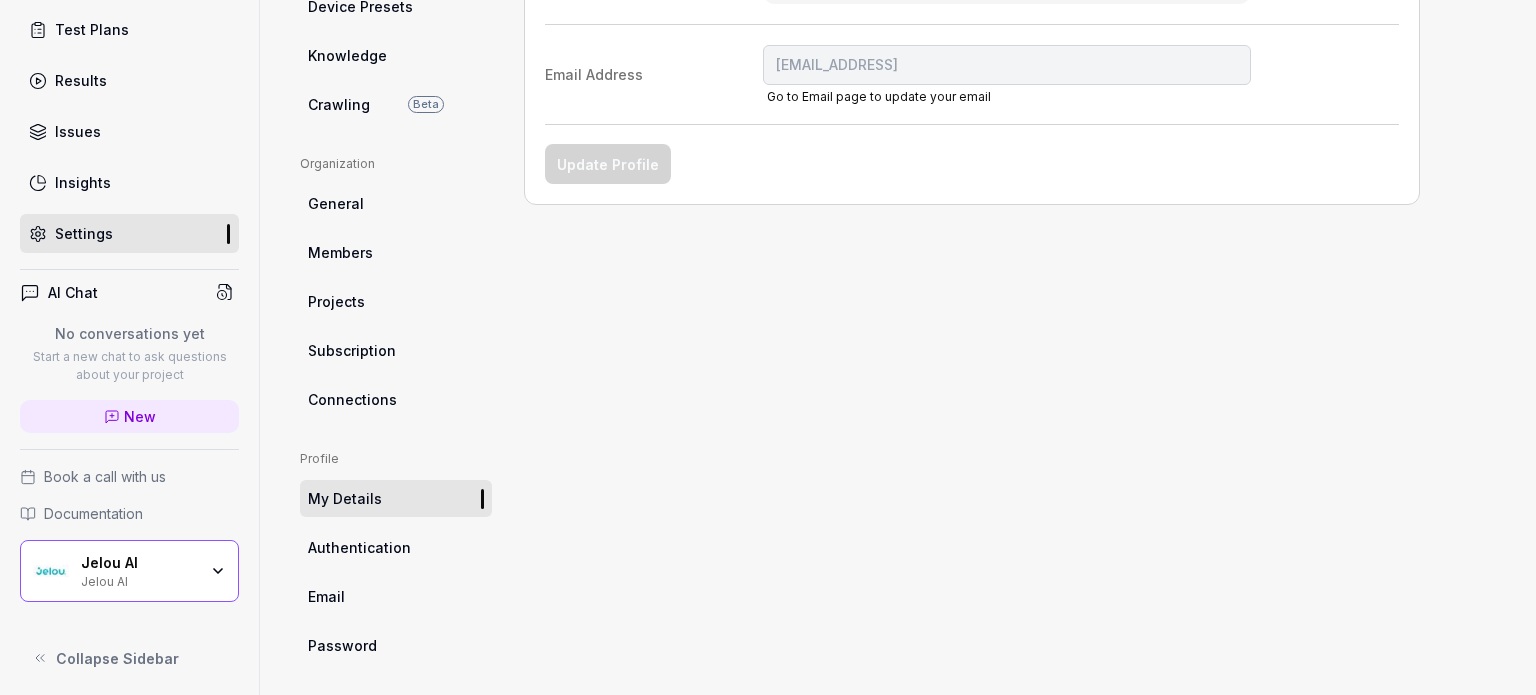 scroll, scrollTop: 489, scrollLeft: 0, axis: vertical 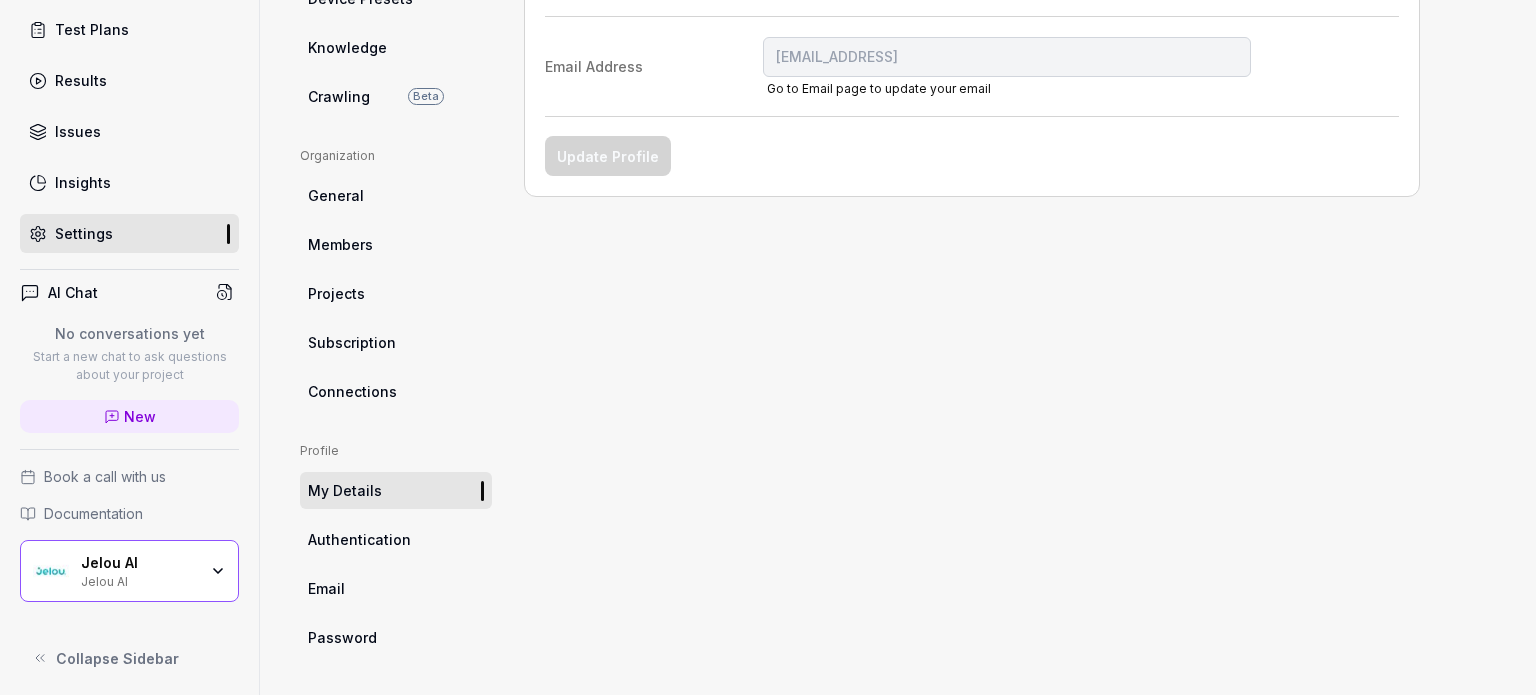 click on "Subscription" at bounding box center (352, 342) 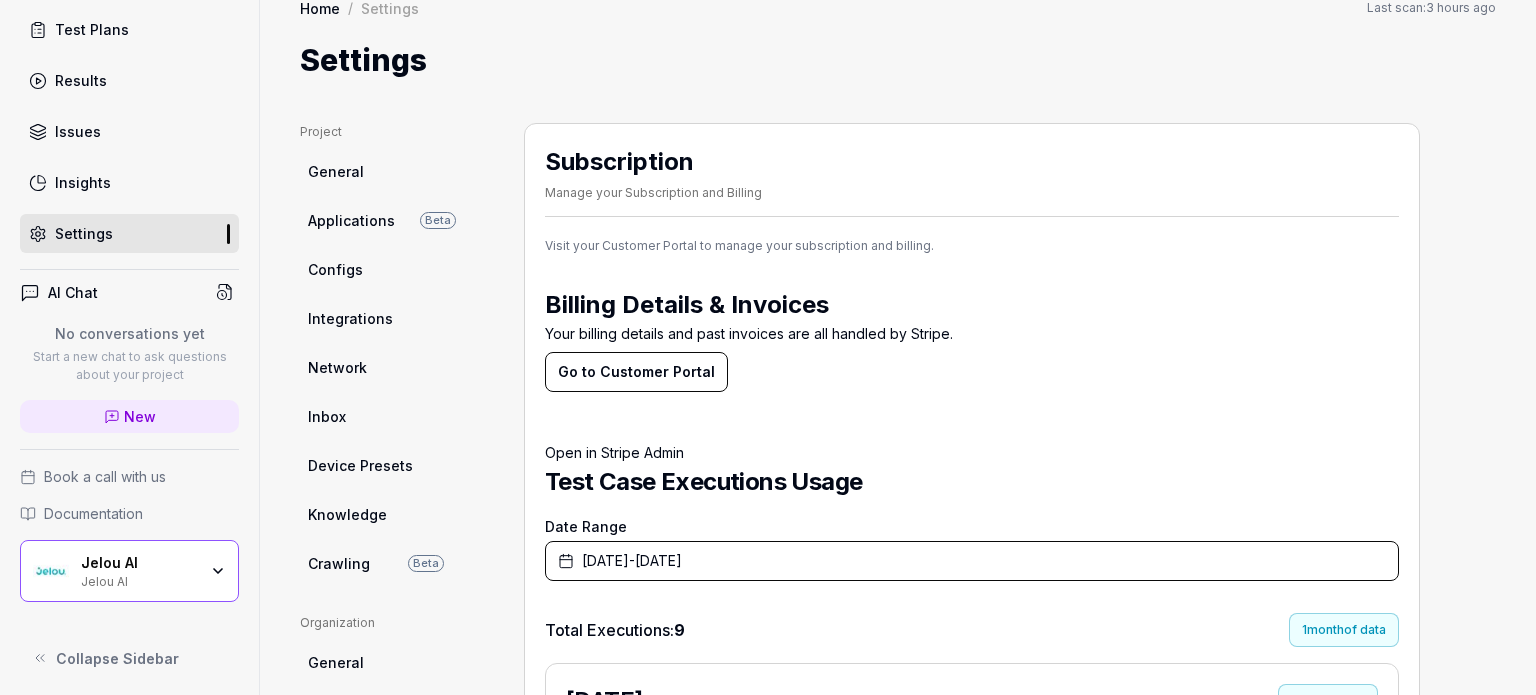 scroll, scrollTop: 0, scrollLeft: 0, axis: both 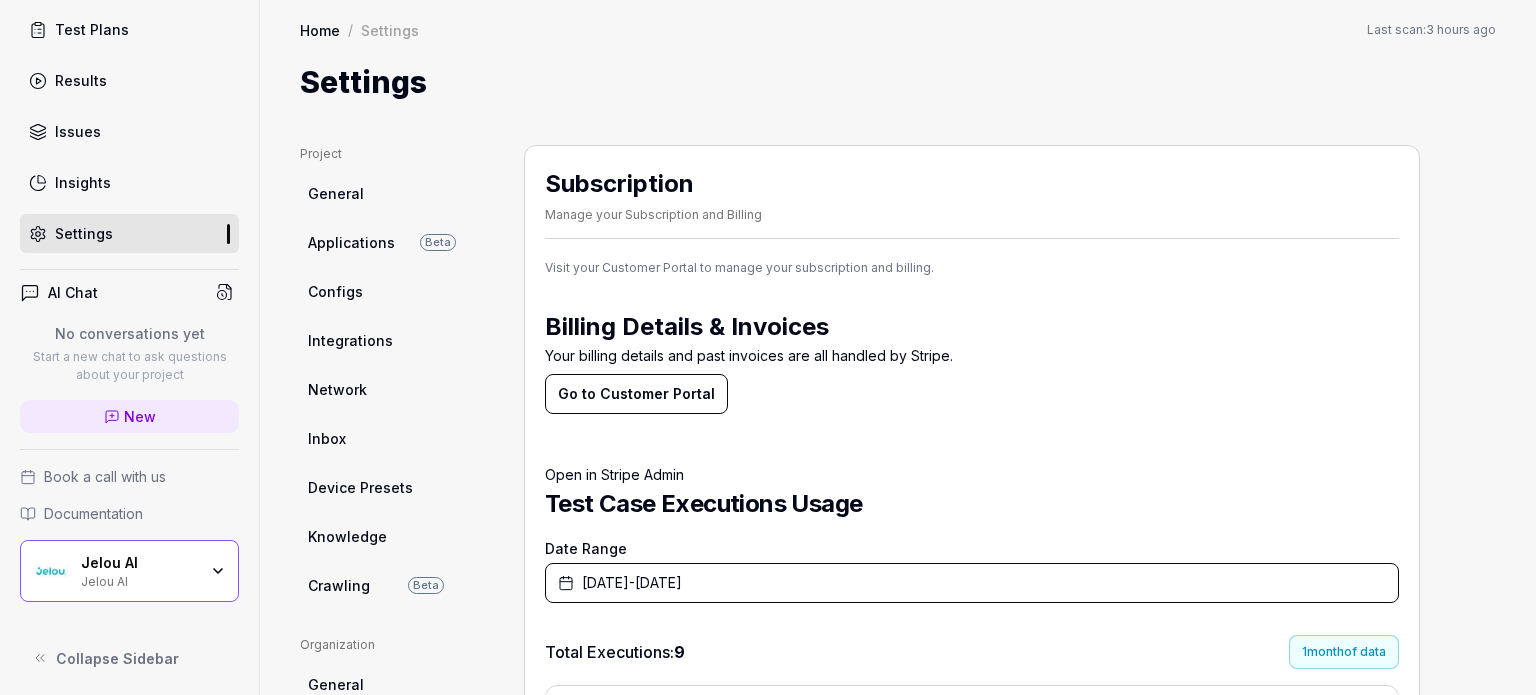 click on "Documentation" at bounding box center (129, 513) 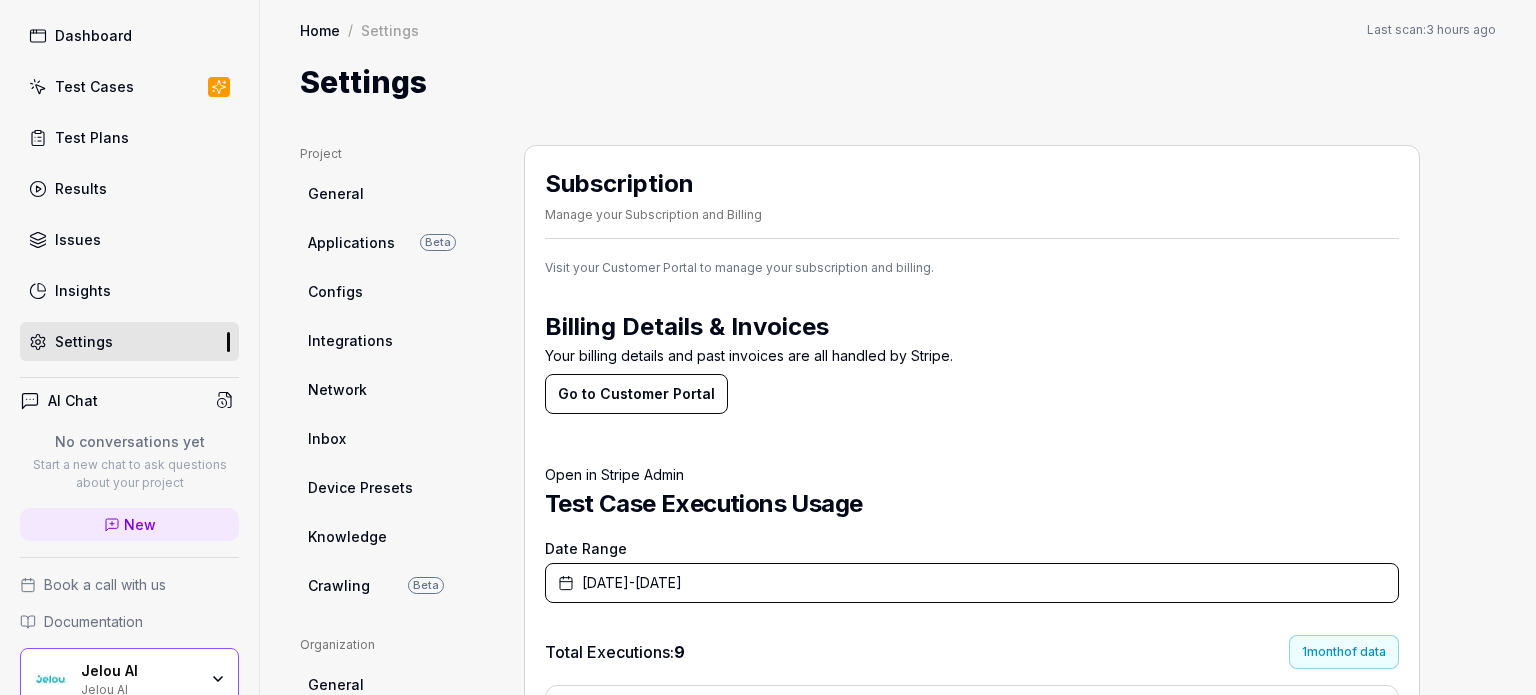 scroll, scrollTop: 0, scrollLeft: 0, axis: both 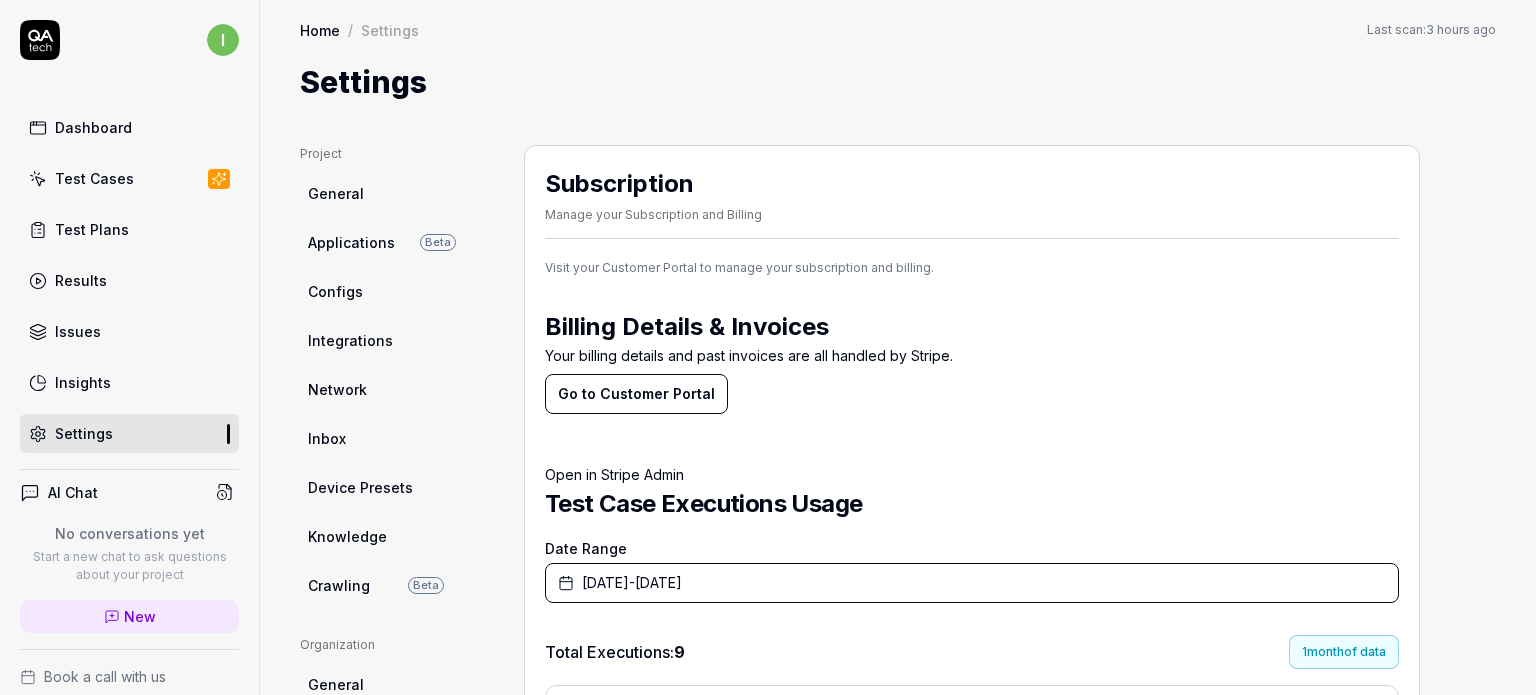 click 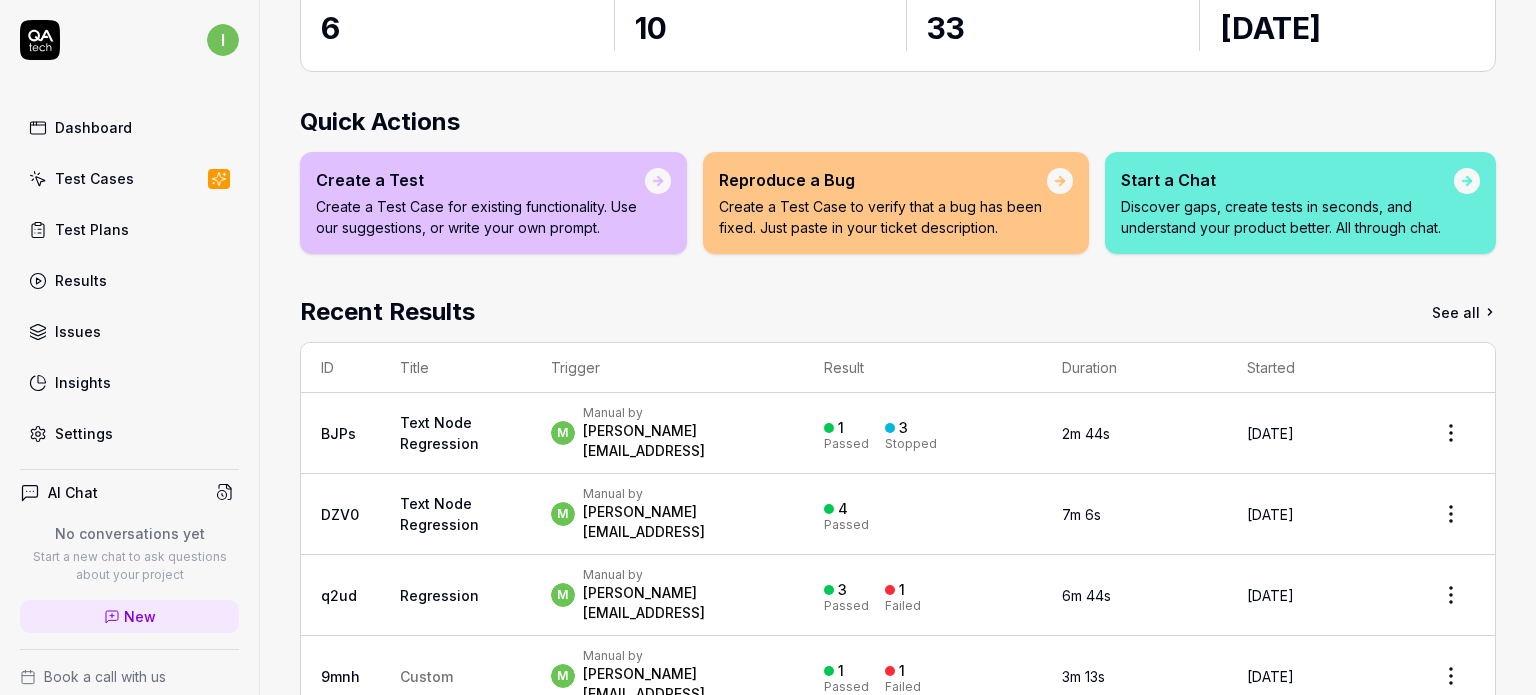 scroll, scrollTop: 0, scrollLeft: 0, axis: both 